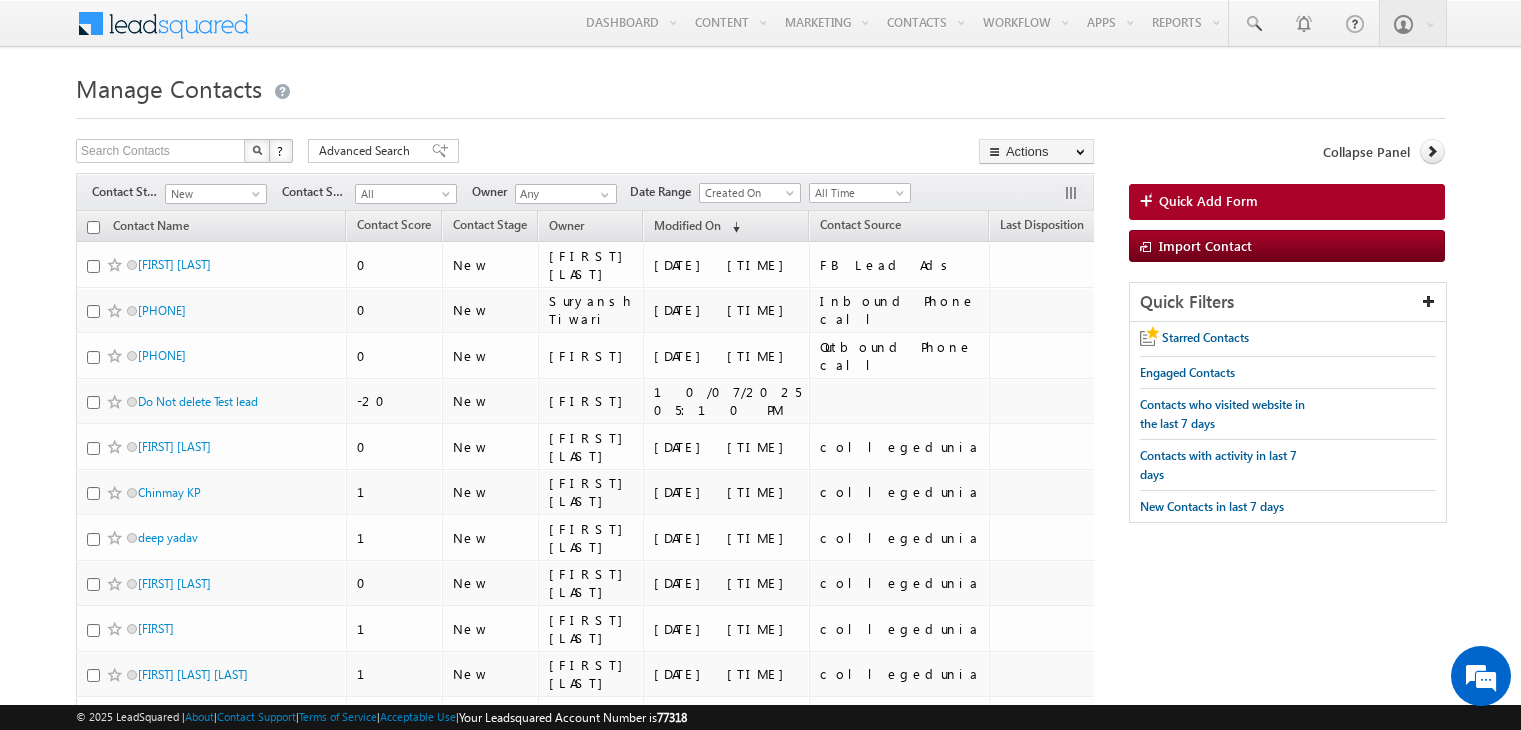 scroll, scrollTop: 0, scrollLeft: 0, axis: both 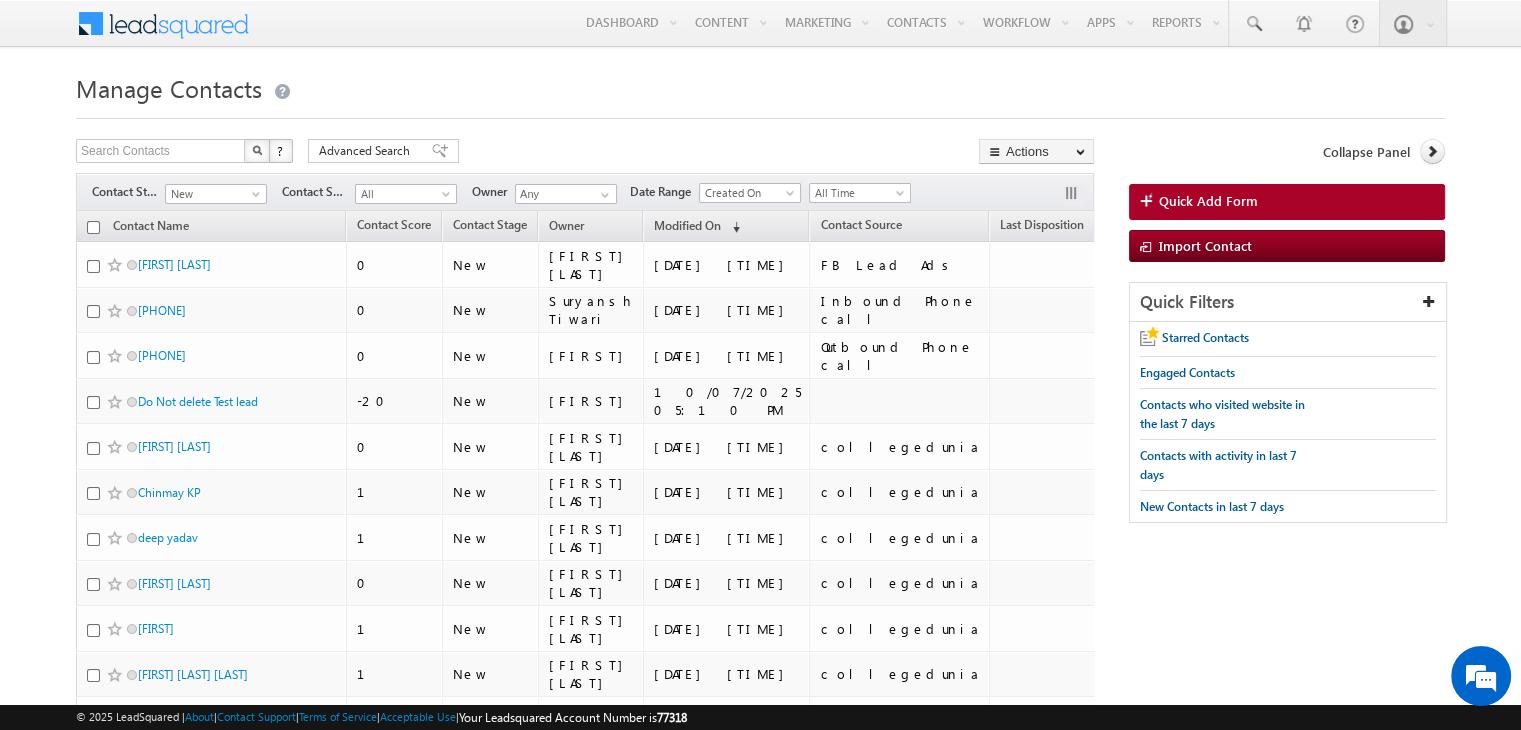 click on "Manage Contacts
Search Contacts X ?   88 results found
Advanced Search
Advanced Search
Advanced search results" at bounding box center [760, 1084] 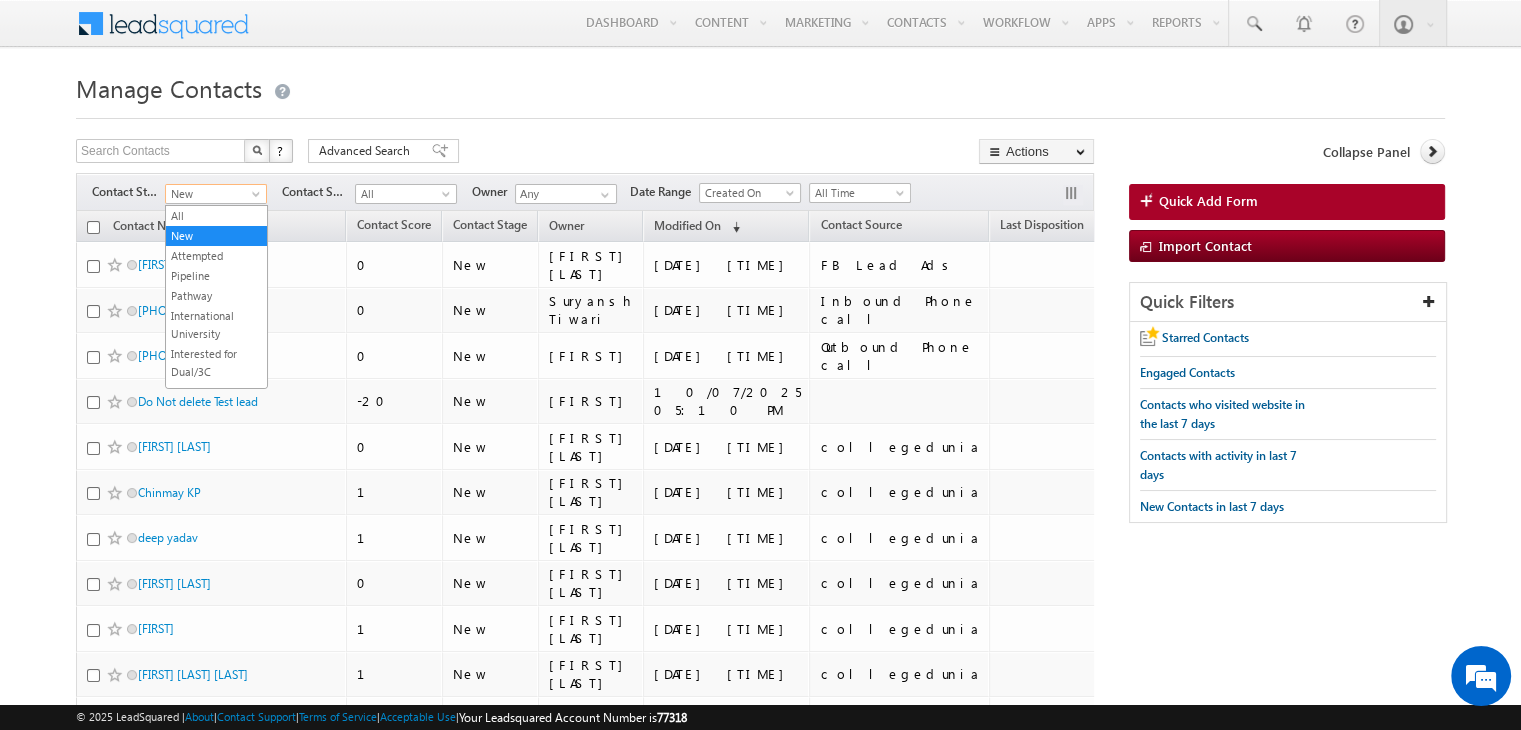 click on "New" at bounding box center (213, 194) 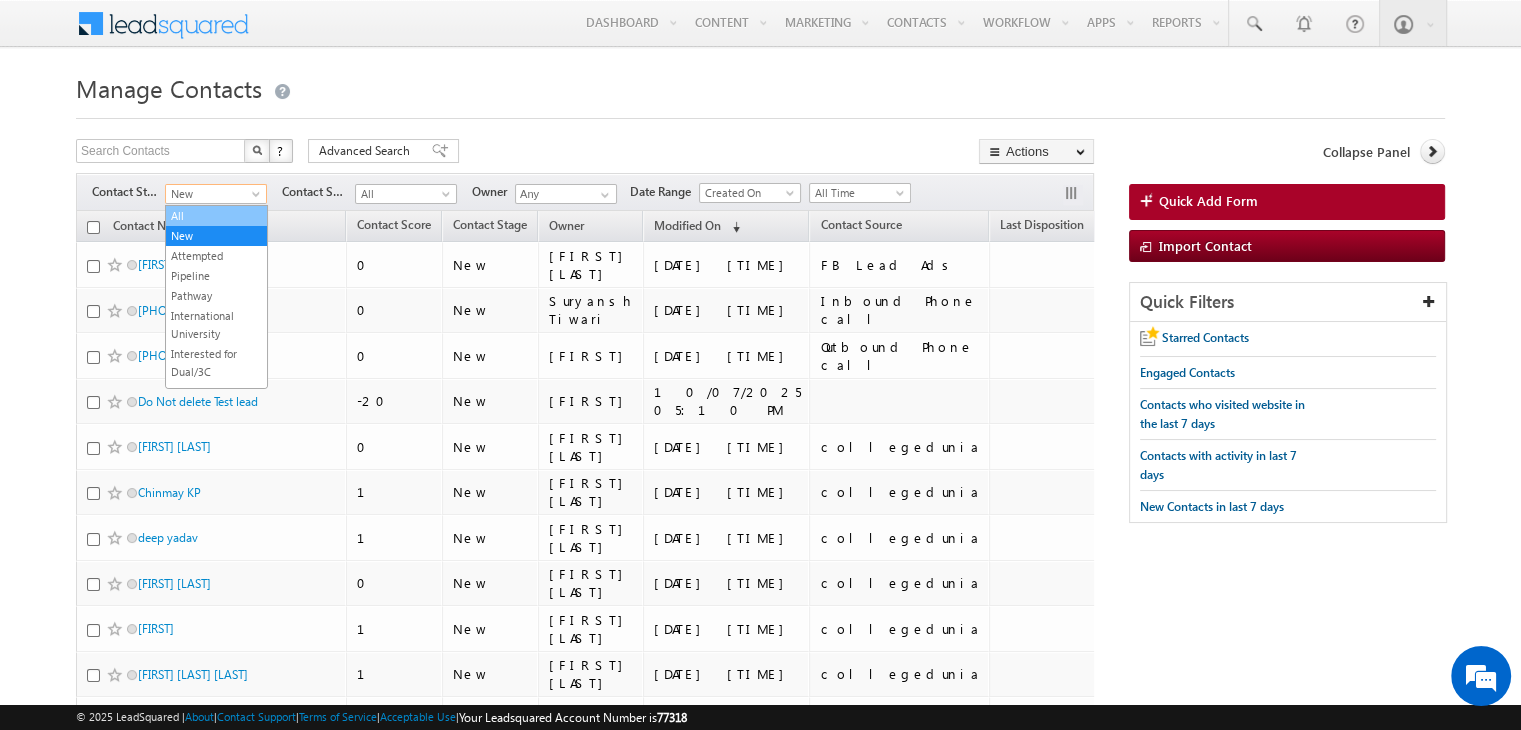 click on "All" at bounding box center (216, 216) 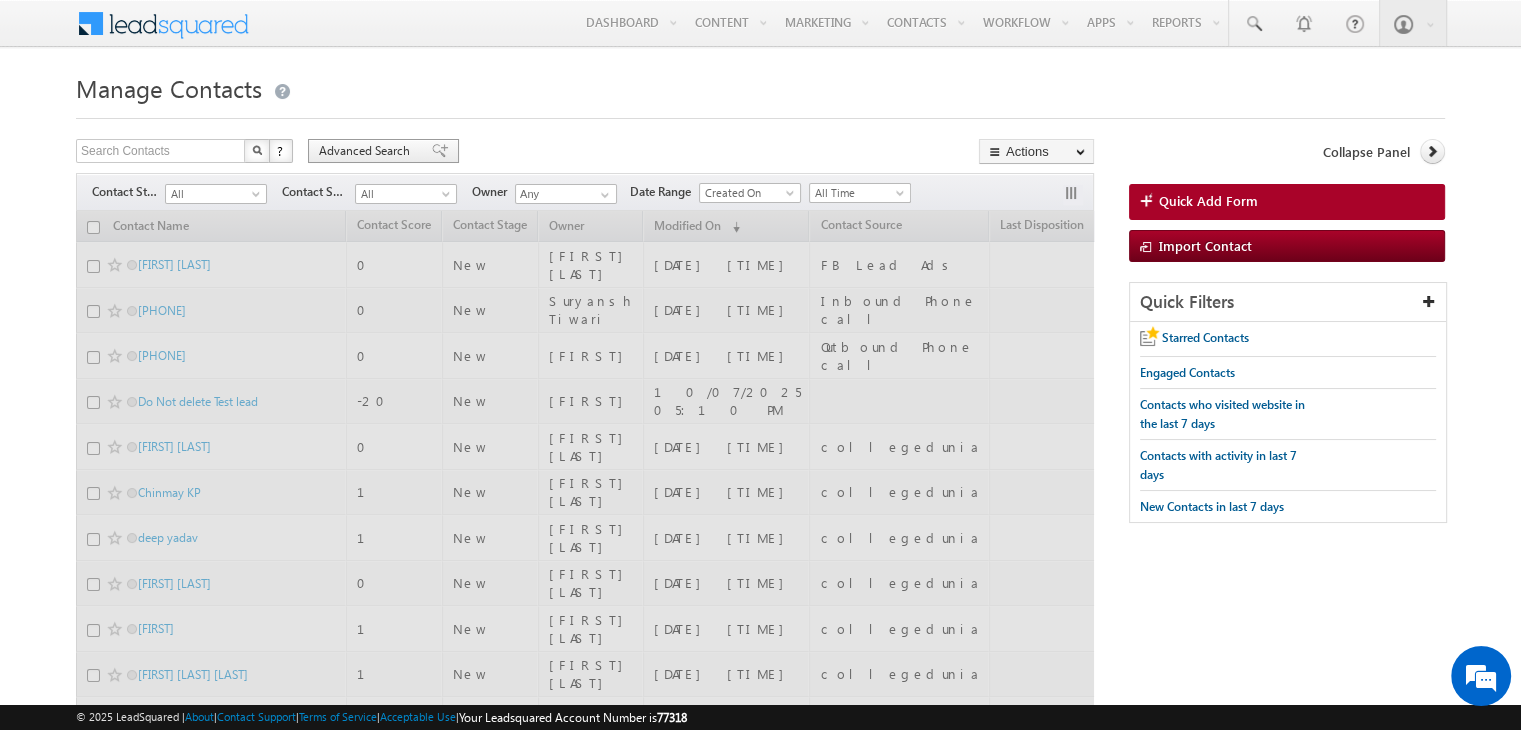 click on "Advanced Search" at bounding box center (367, 151) 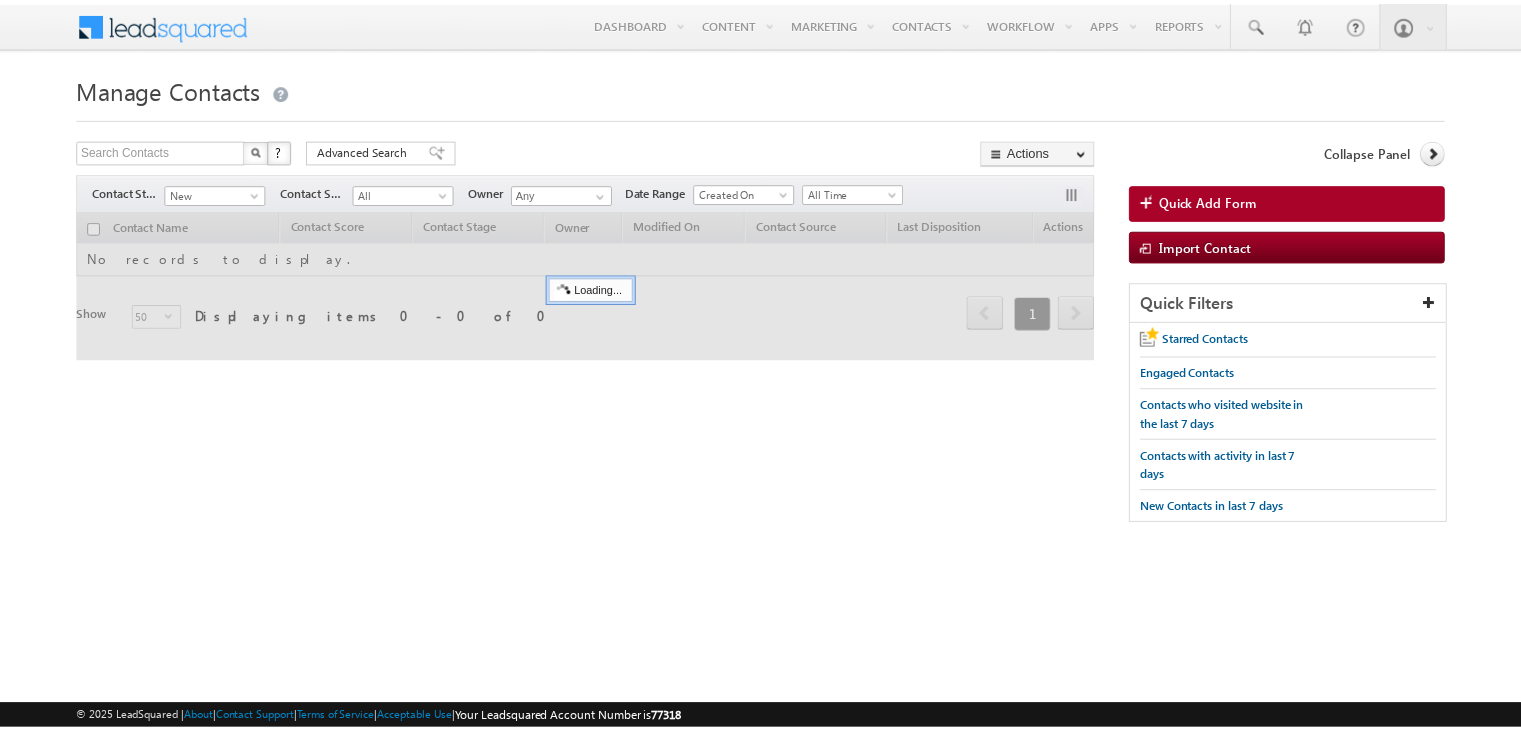 scroll, scrollTop: 0, scrollLeft: 0, axis: both 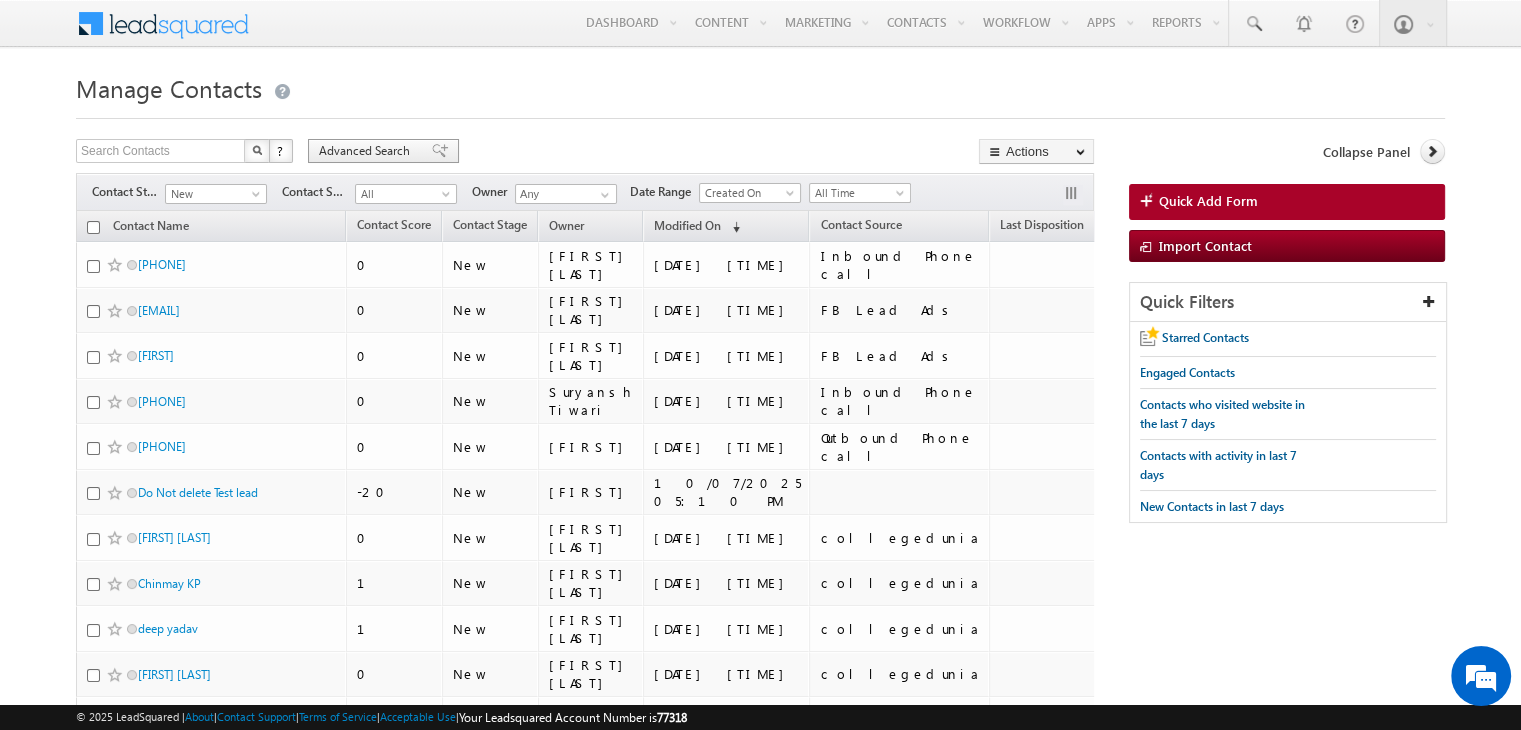 click on "Advanced Search" at bounding box center [383, 151] 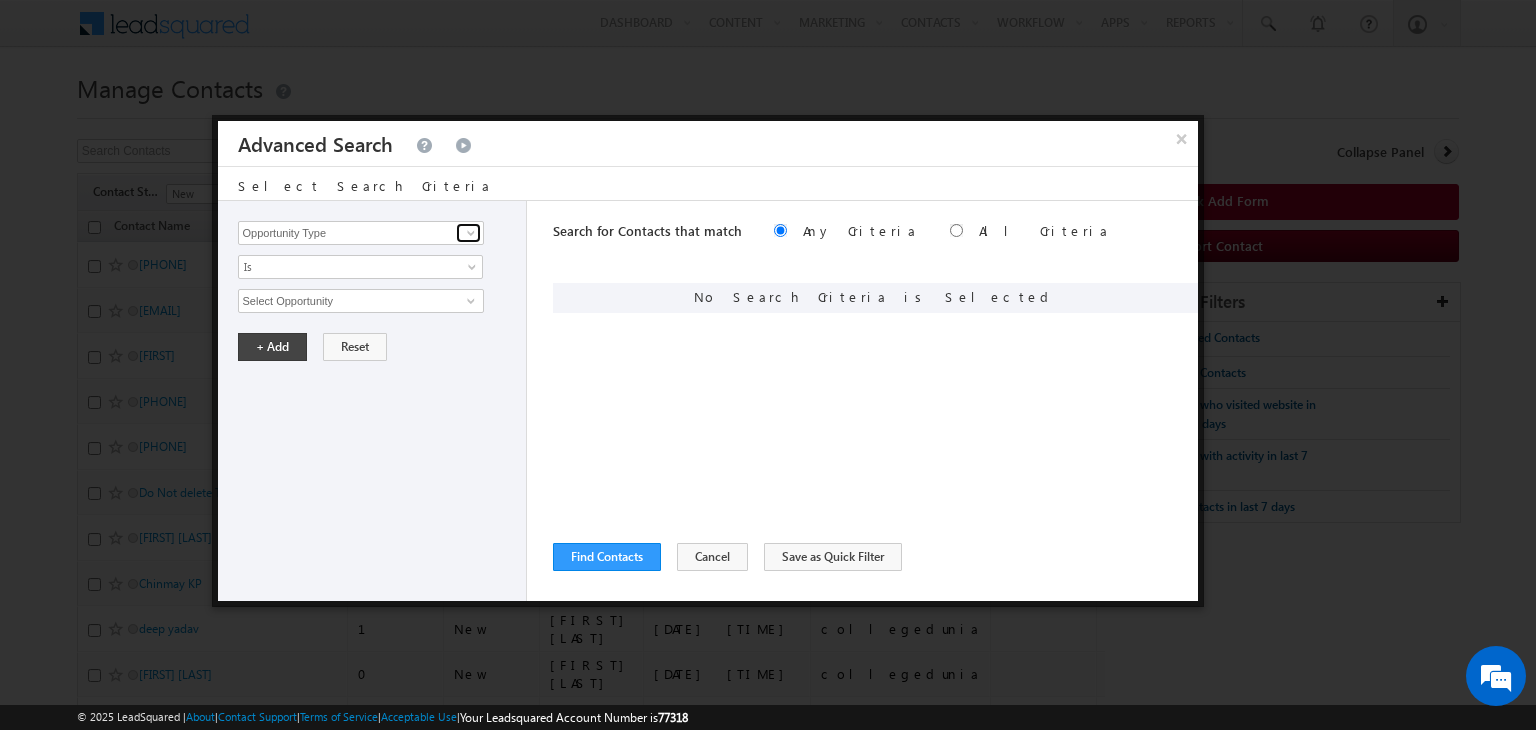 click at bounding box center (471, 233) 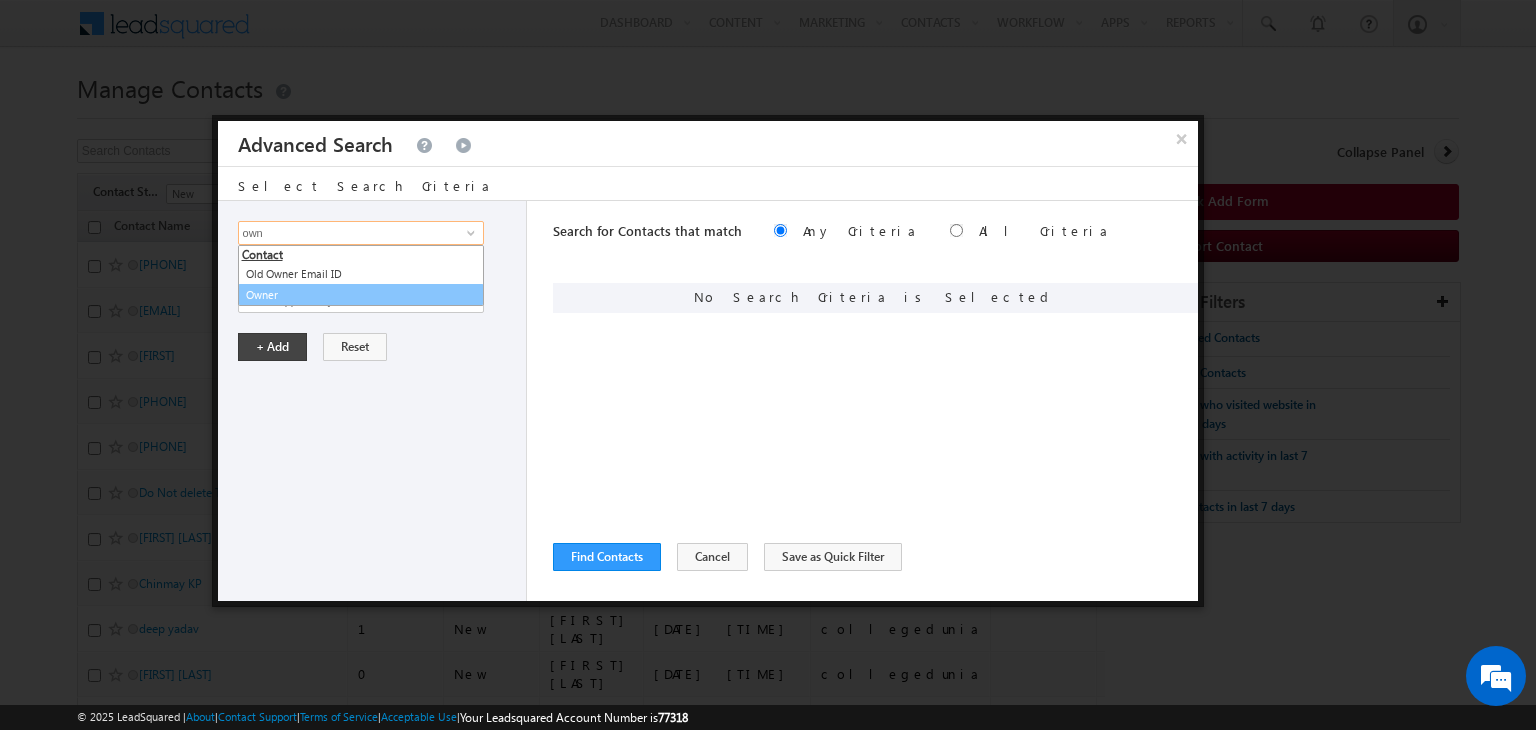 click on "Owner" at bounding box center [361, 295] 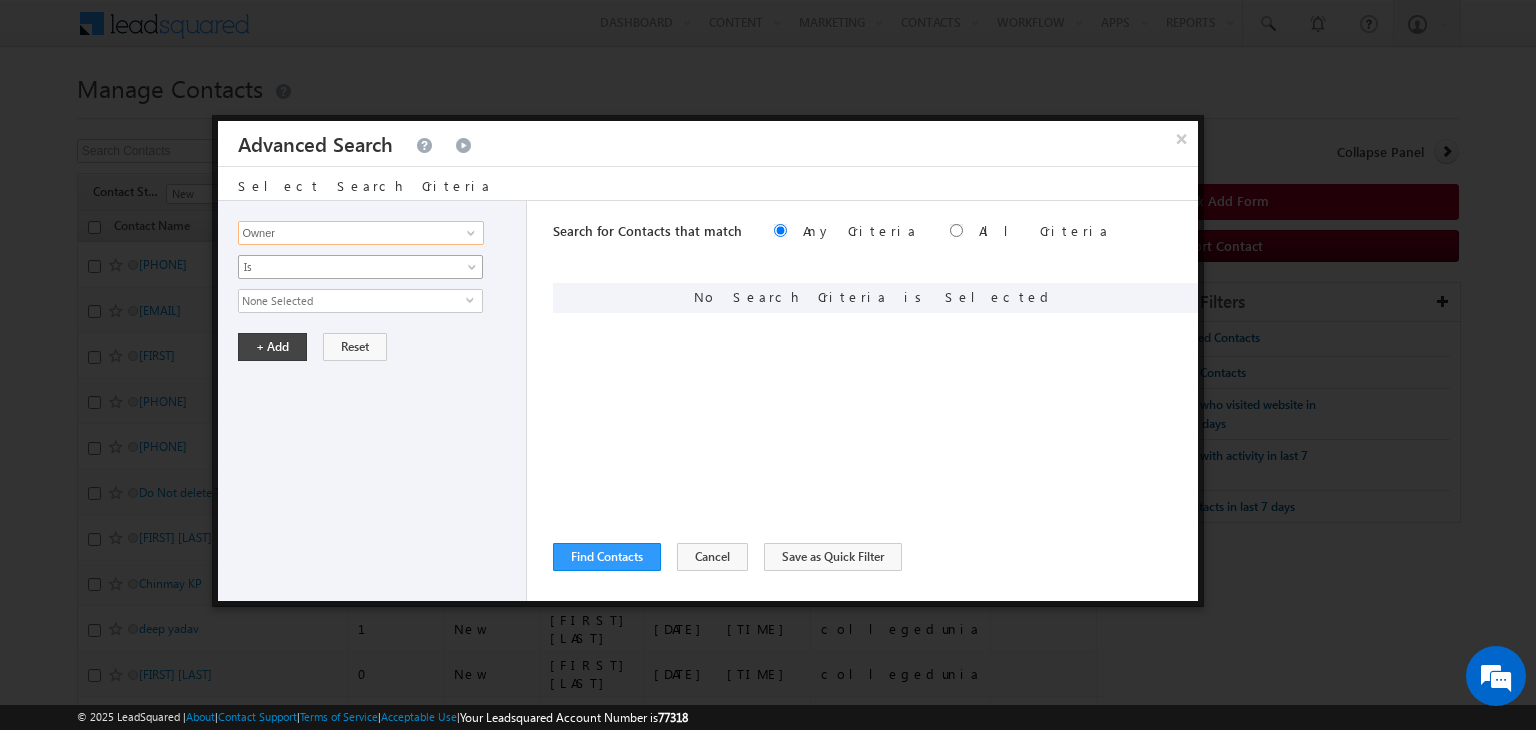 type on "Owner" 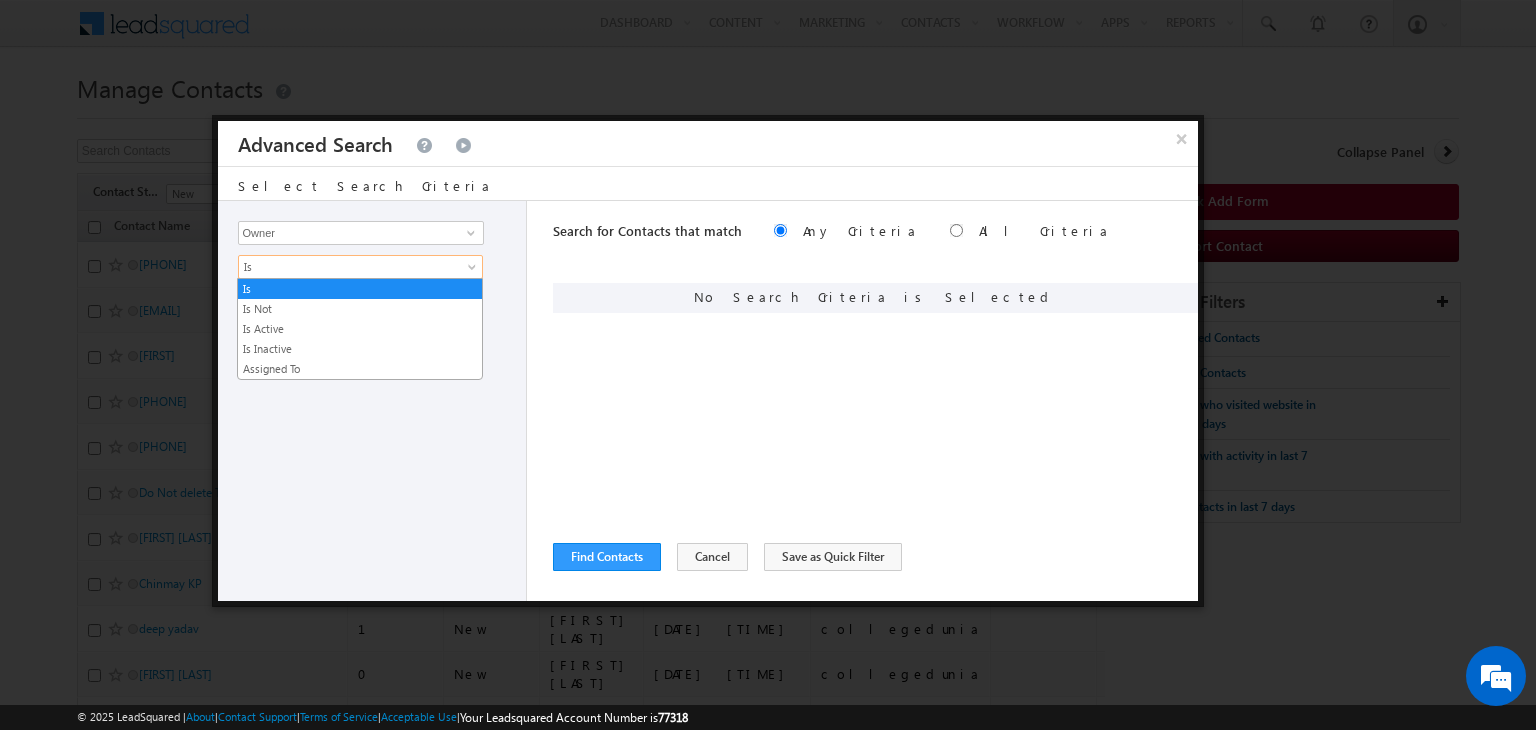 click on "Is" at bounding box center (347, 267) 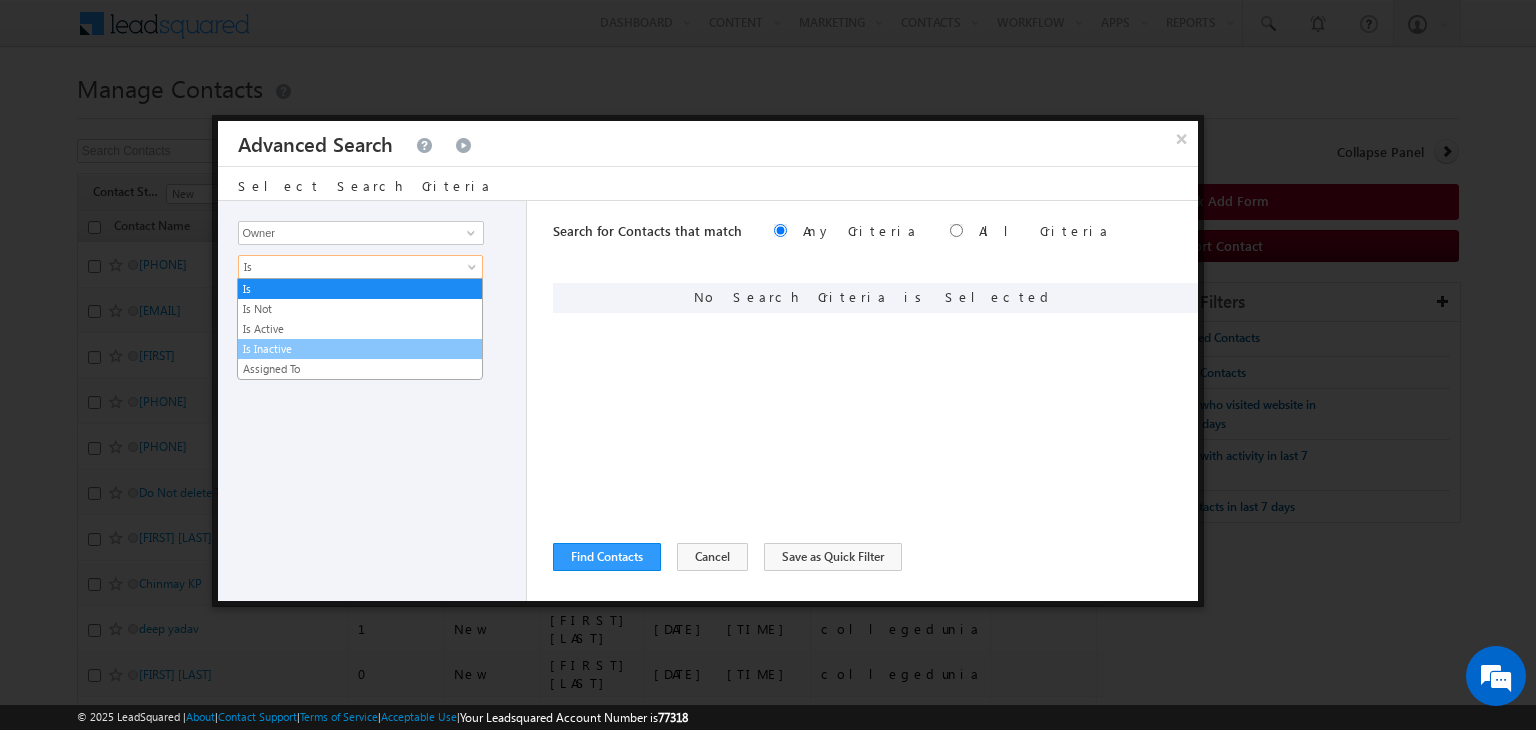 click on "Is Inactive" at bounding box center [360, 349] 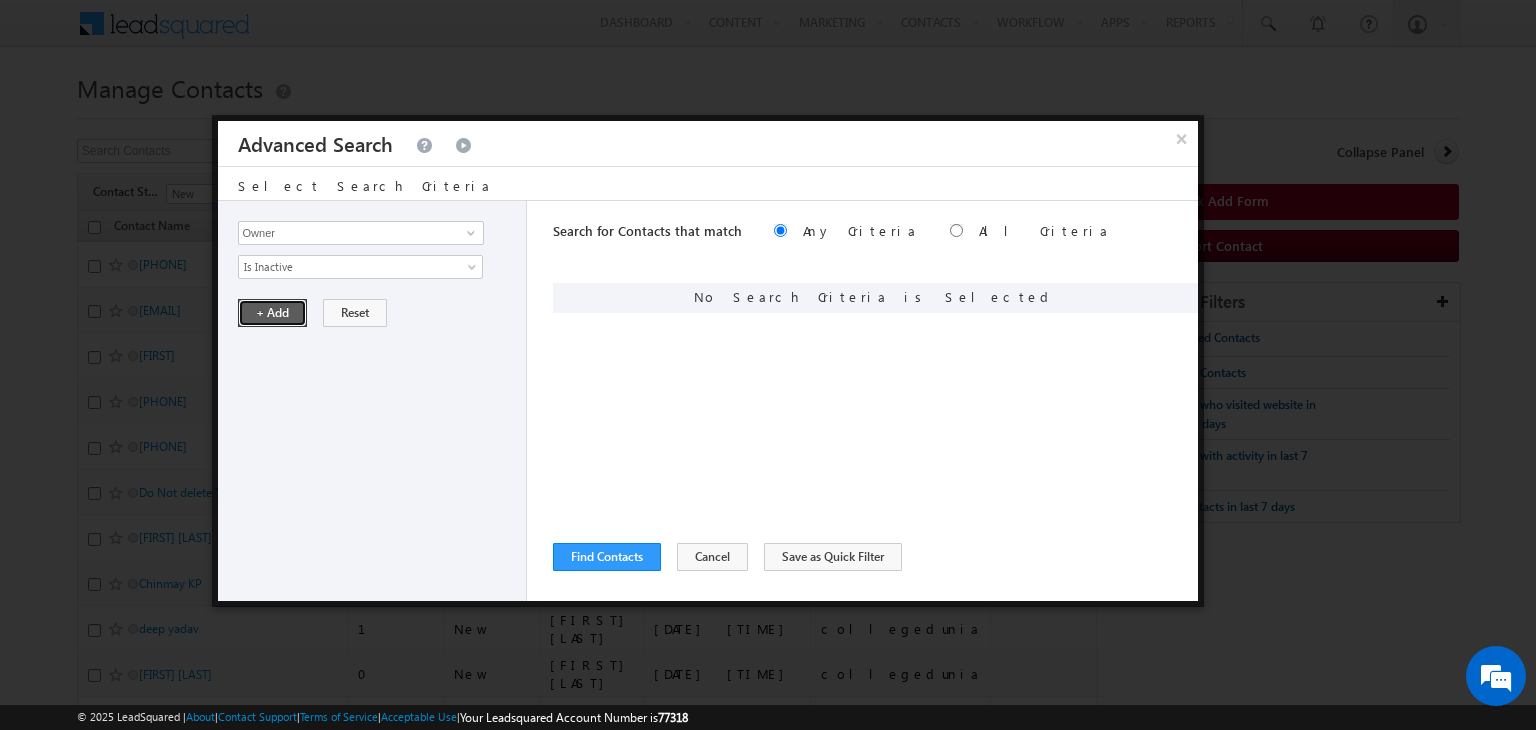 click on "+ Add" at bounding box center (272, 313) 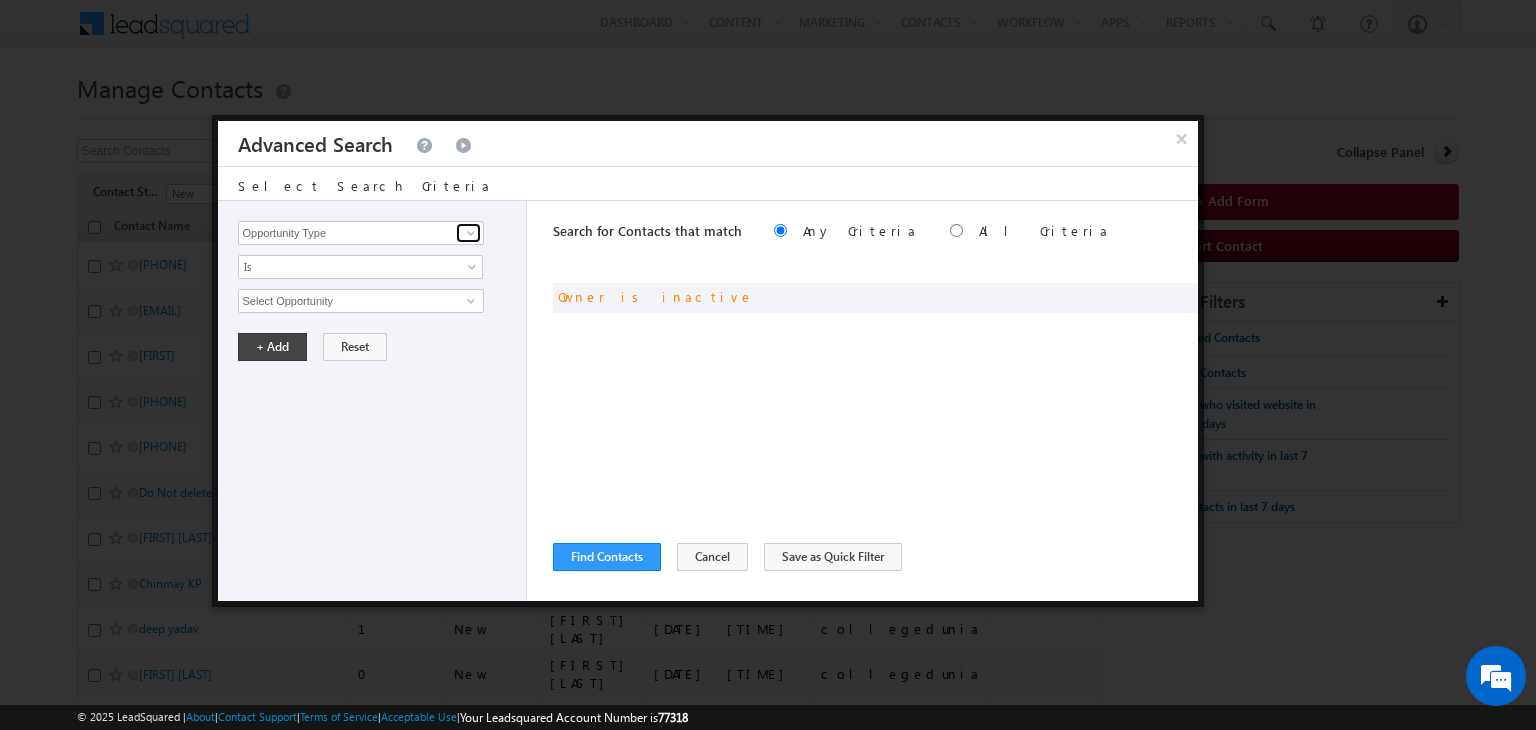click at bounding box center [471, 233] 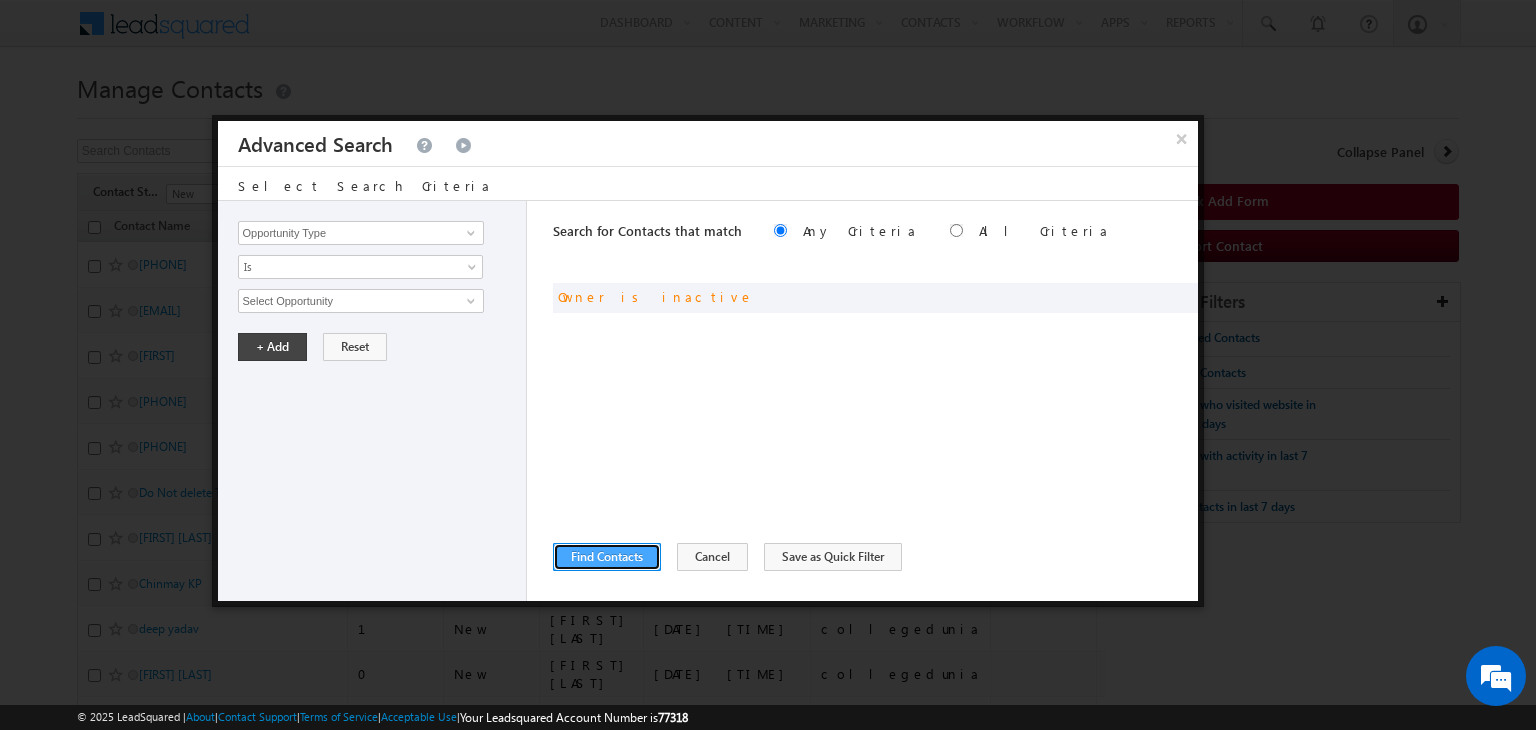 click on "Find Contacts" at bounding box center [607, 557] 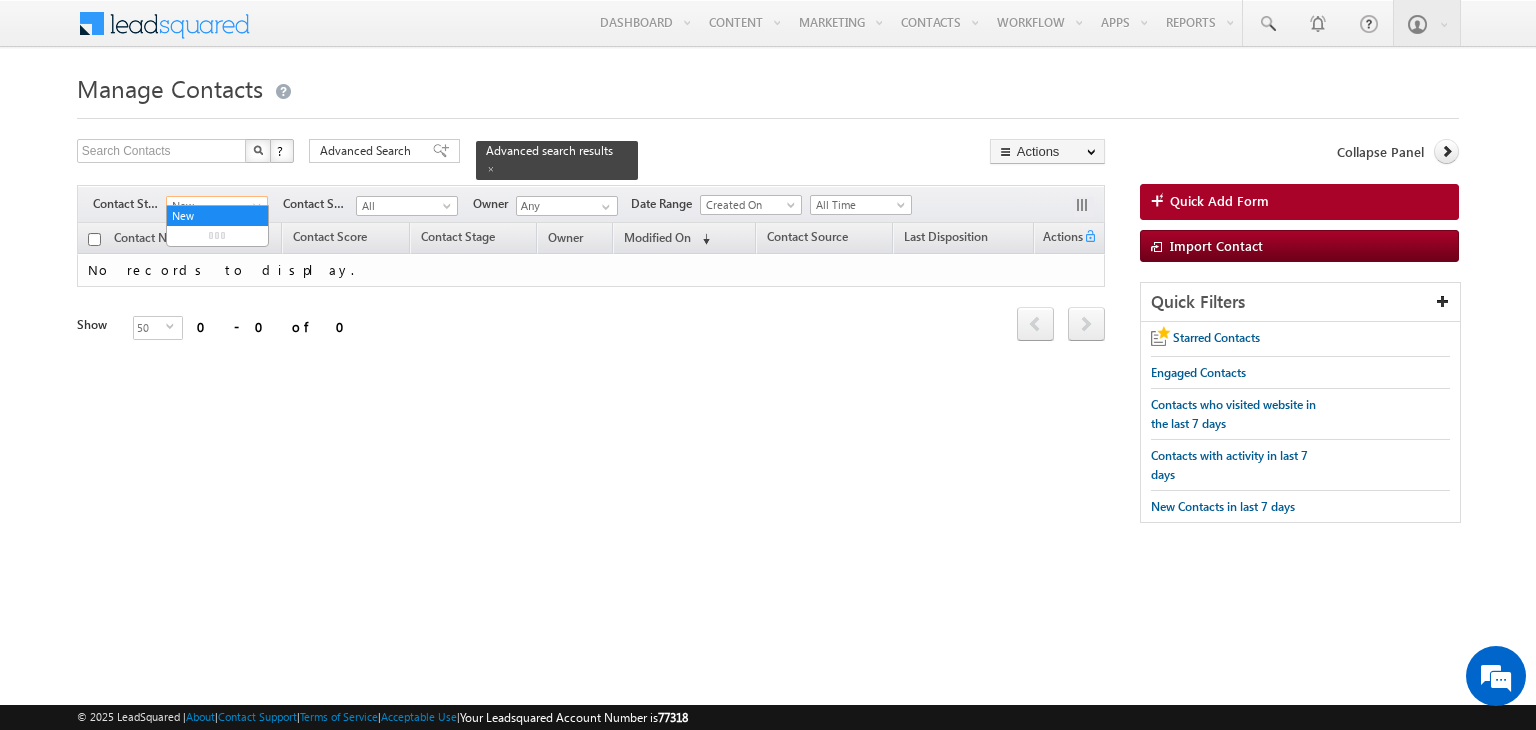drag, startPoint x: 236, startPoint y: 203, endPoint x: 264, endPoint y: 389, distance: 188.09572 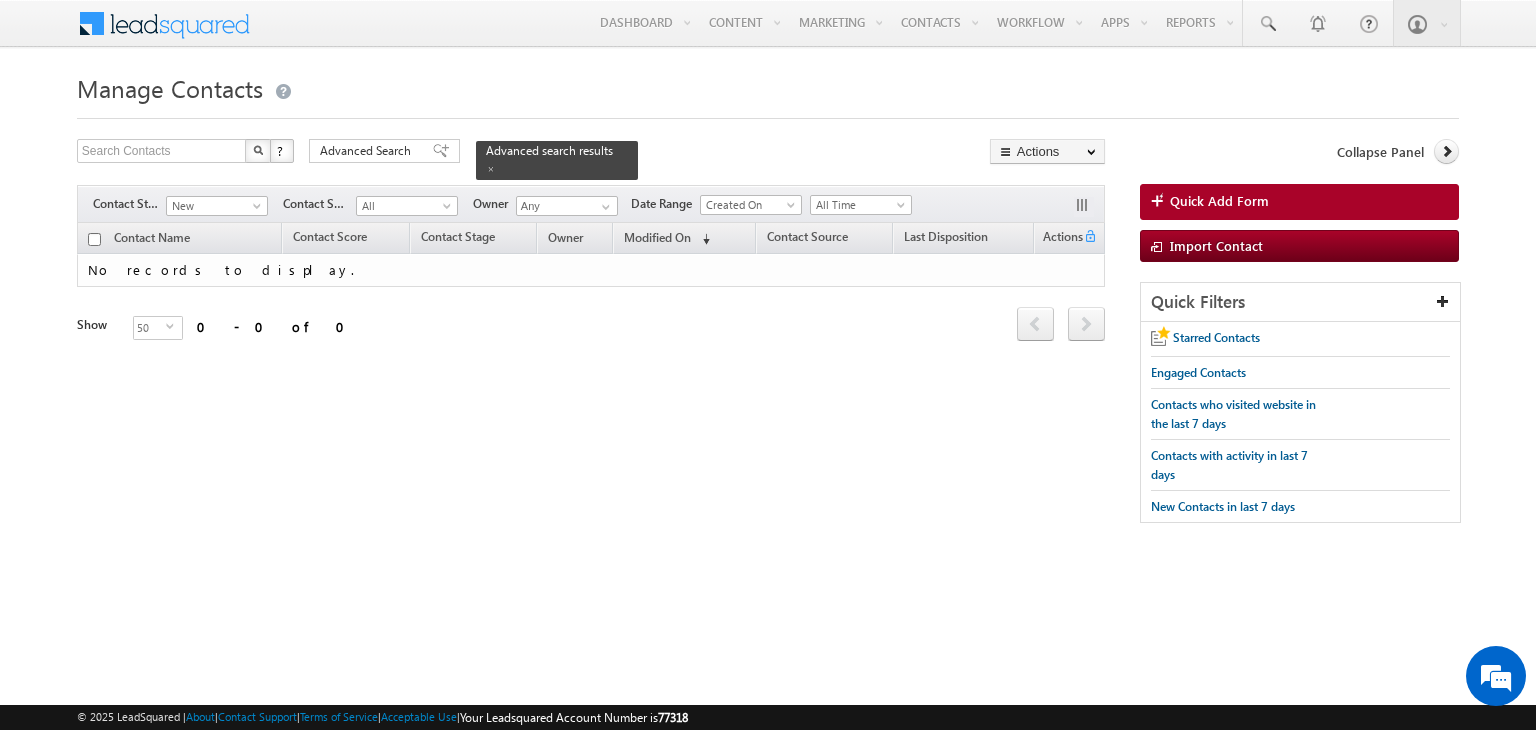 click on "Refresh first prev next last 0 - 0 of 0" at bounding box center [591, 315] 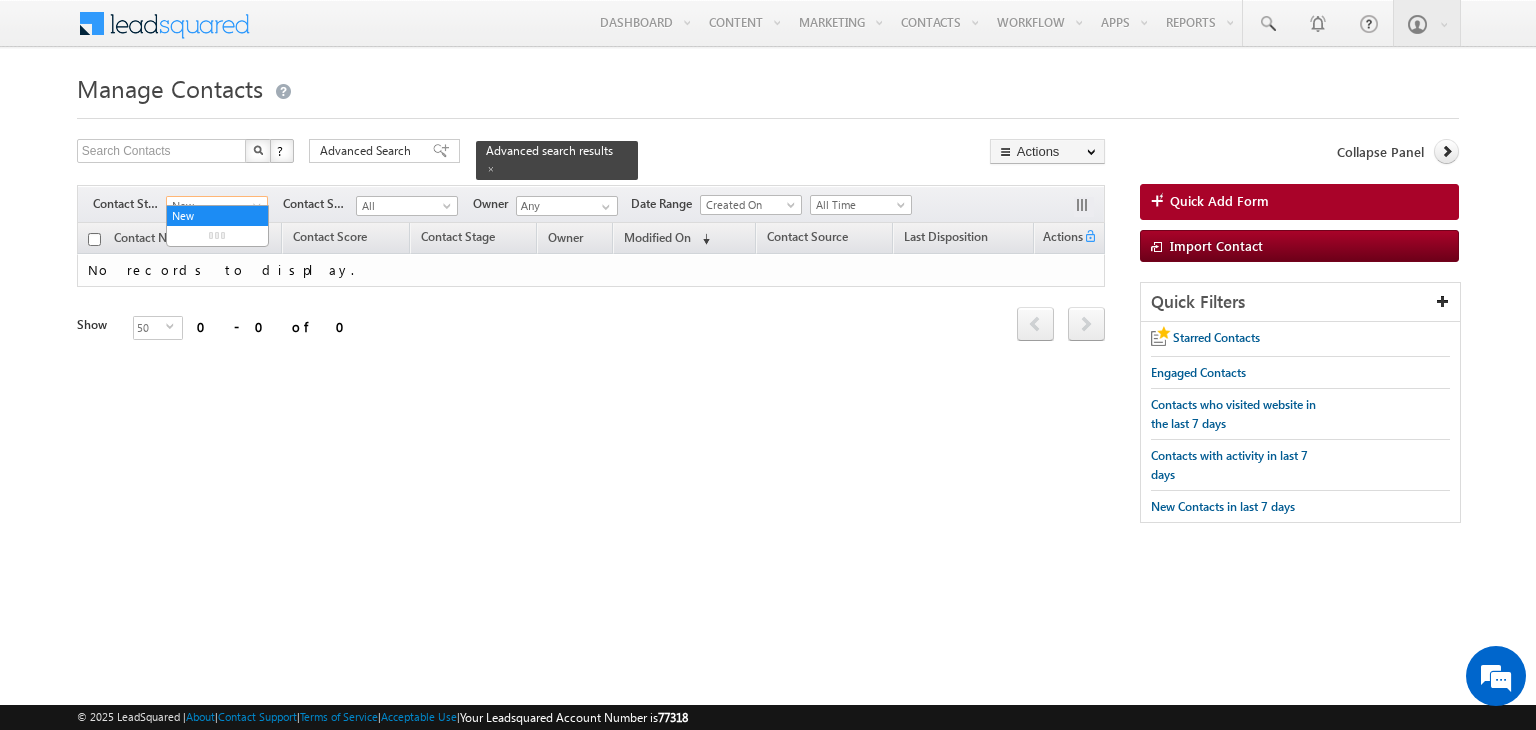 click on "New" at bounding box center [214, 206] 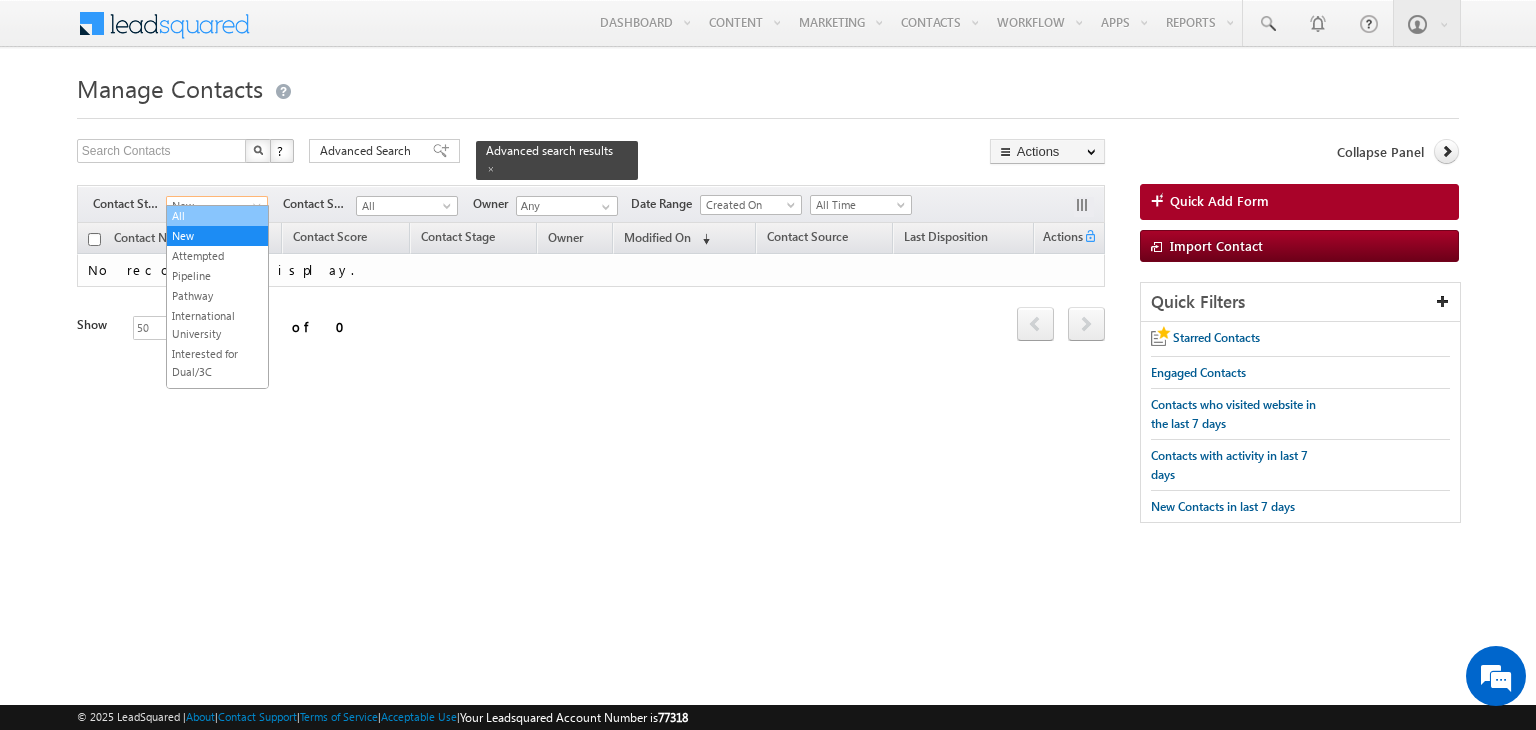 click on "All" at bounding box center [217, 216] 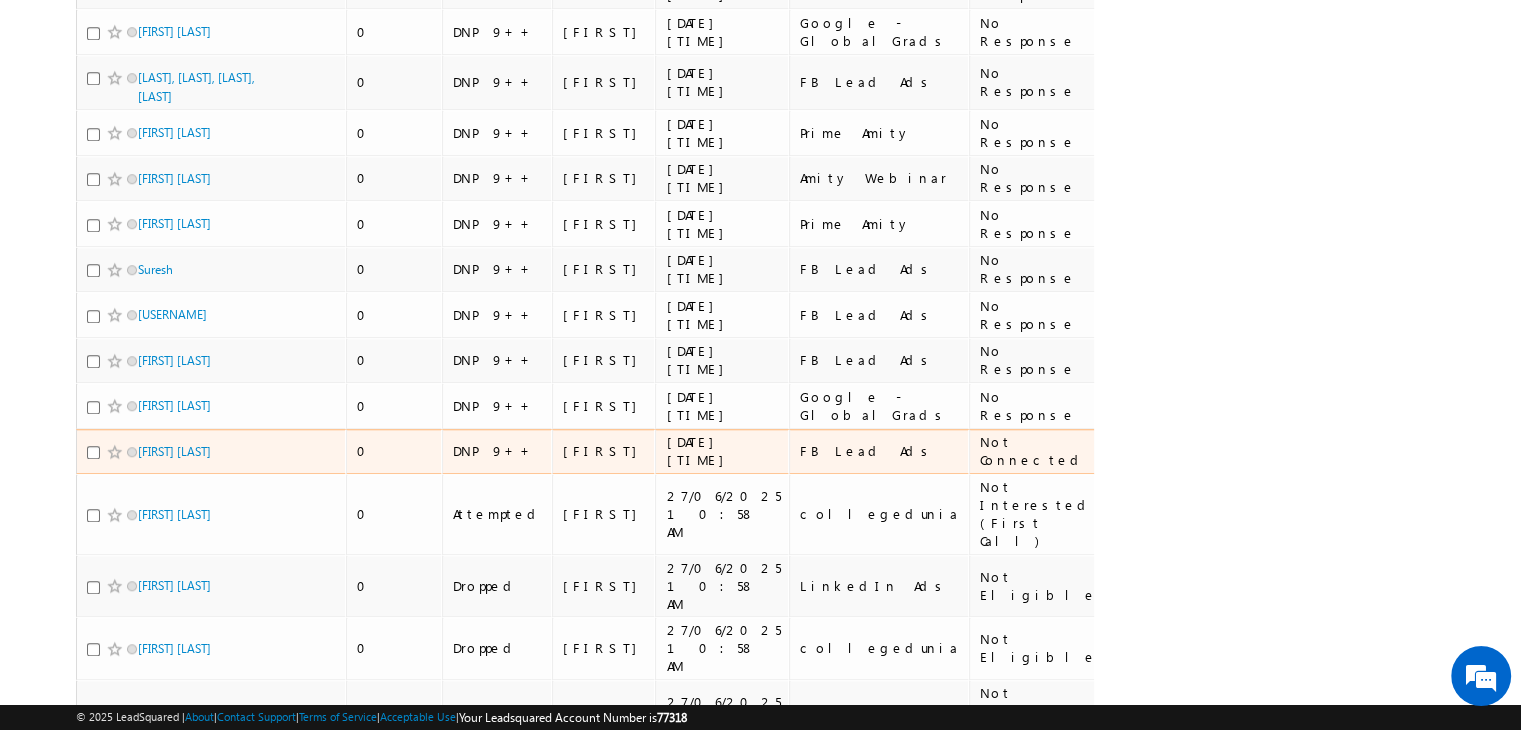 scroll, scrollTop: 1622, scrollLeft: 0, axis: vertical 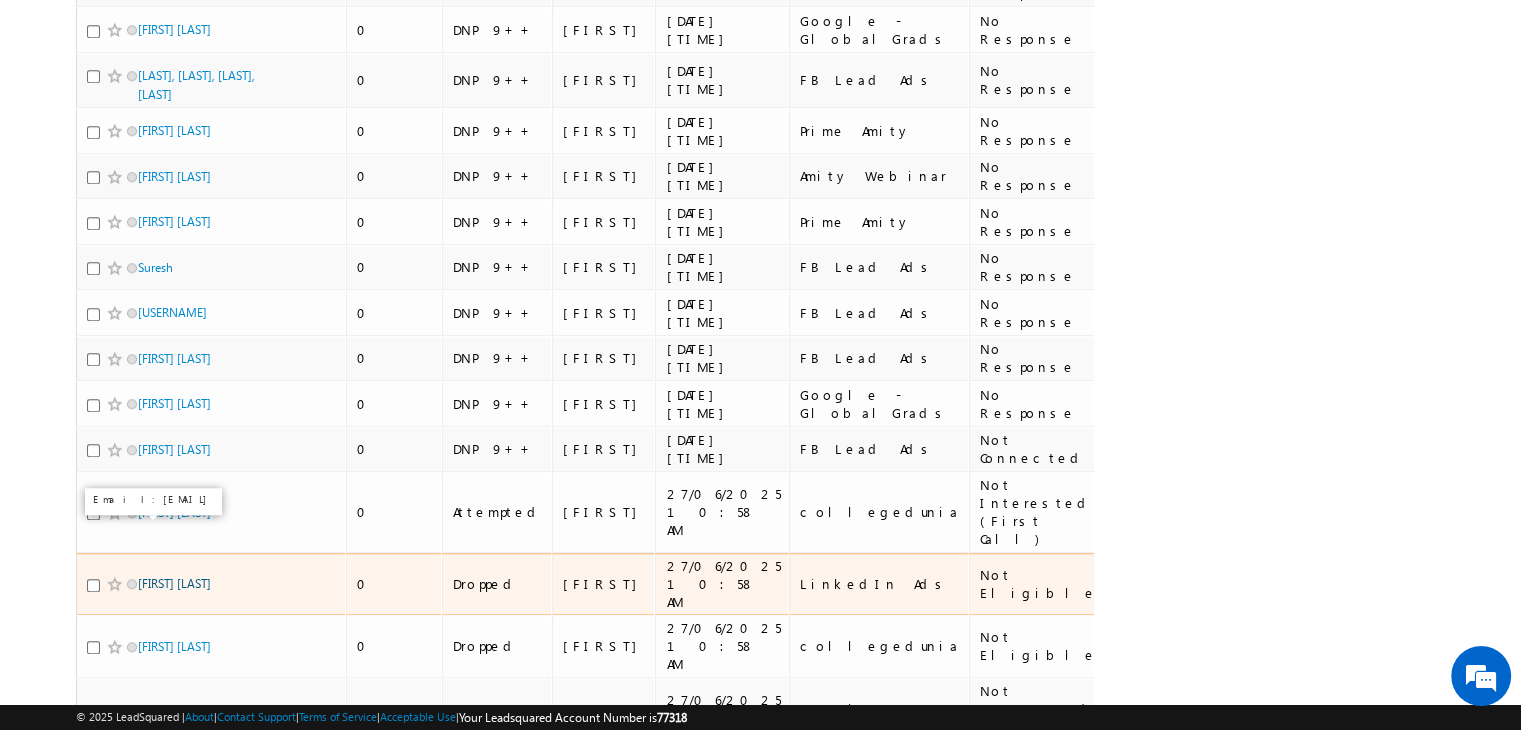 click on "[FIRST] [LAST]" at bounding box center (174, 583) 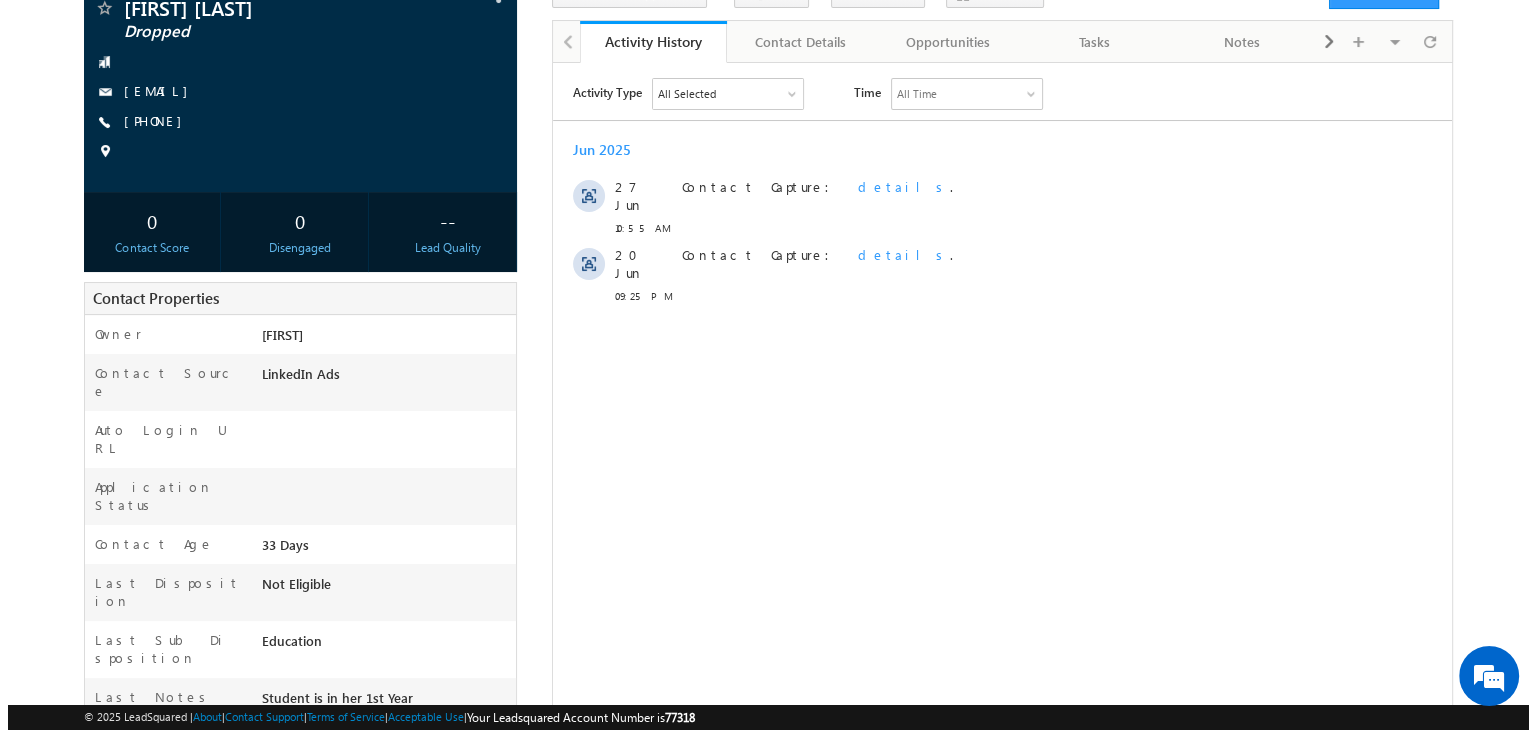 scroll, scrollTop: 166, scrollLeft: 0, axis: vertical 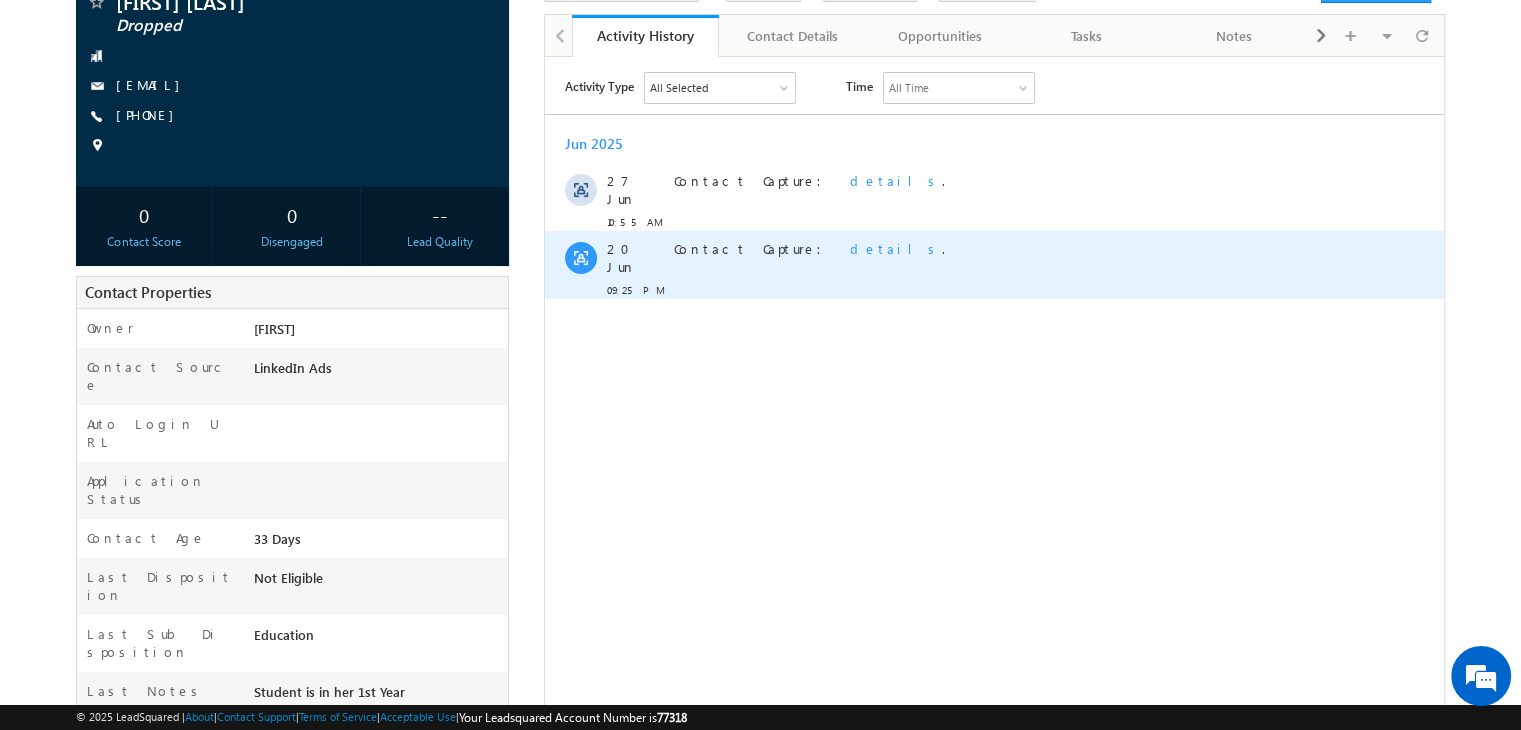 click on "details" at bounding box center [896, 247] 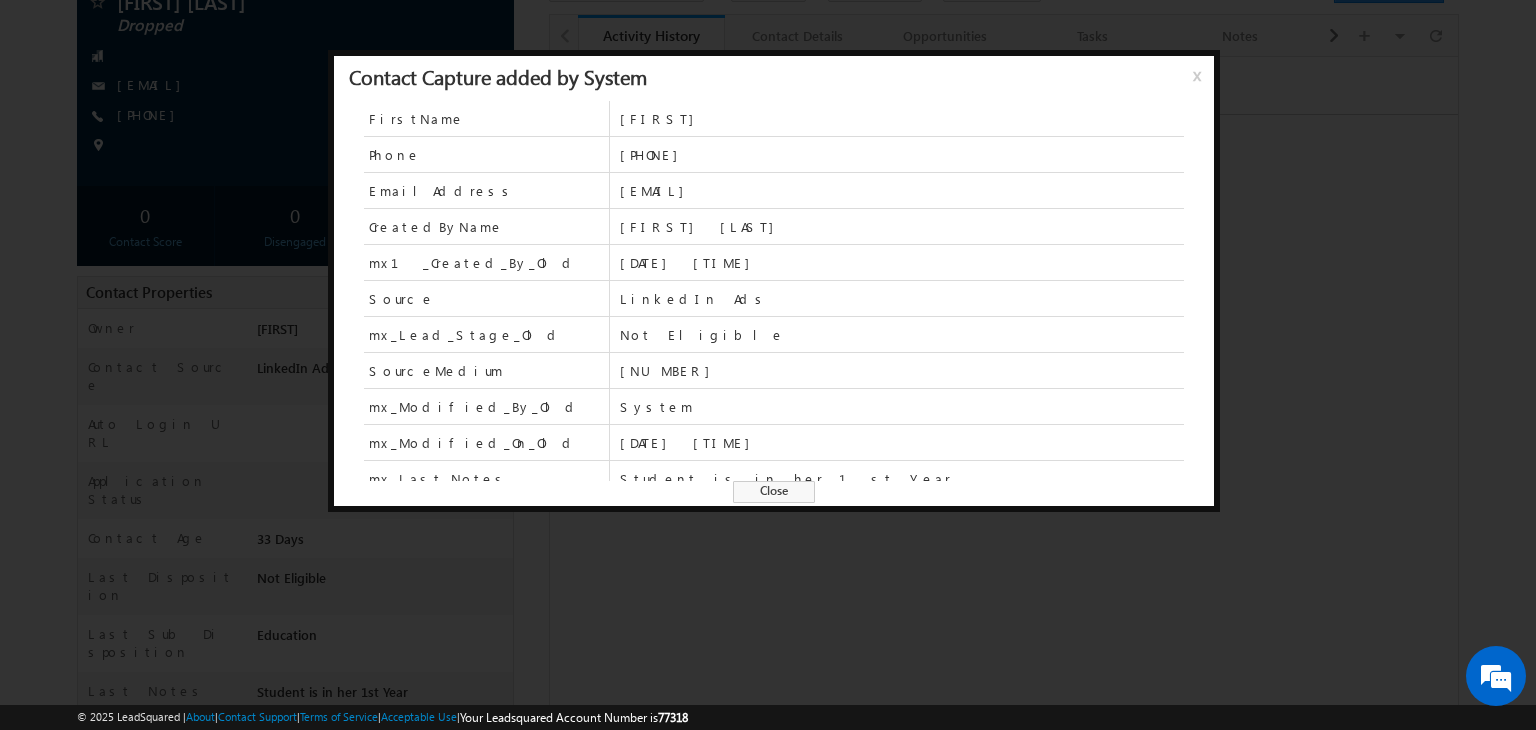 scroll, scrollTop: 192, scrollLeft: 0, axis: vertical 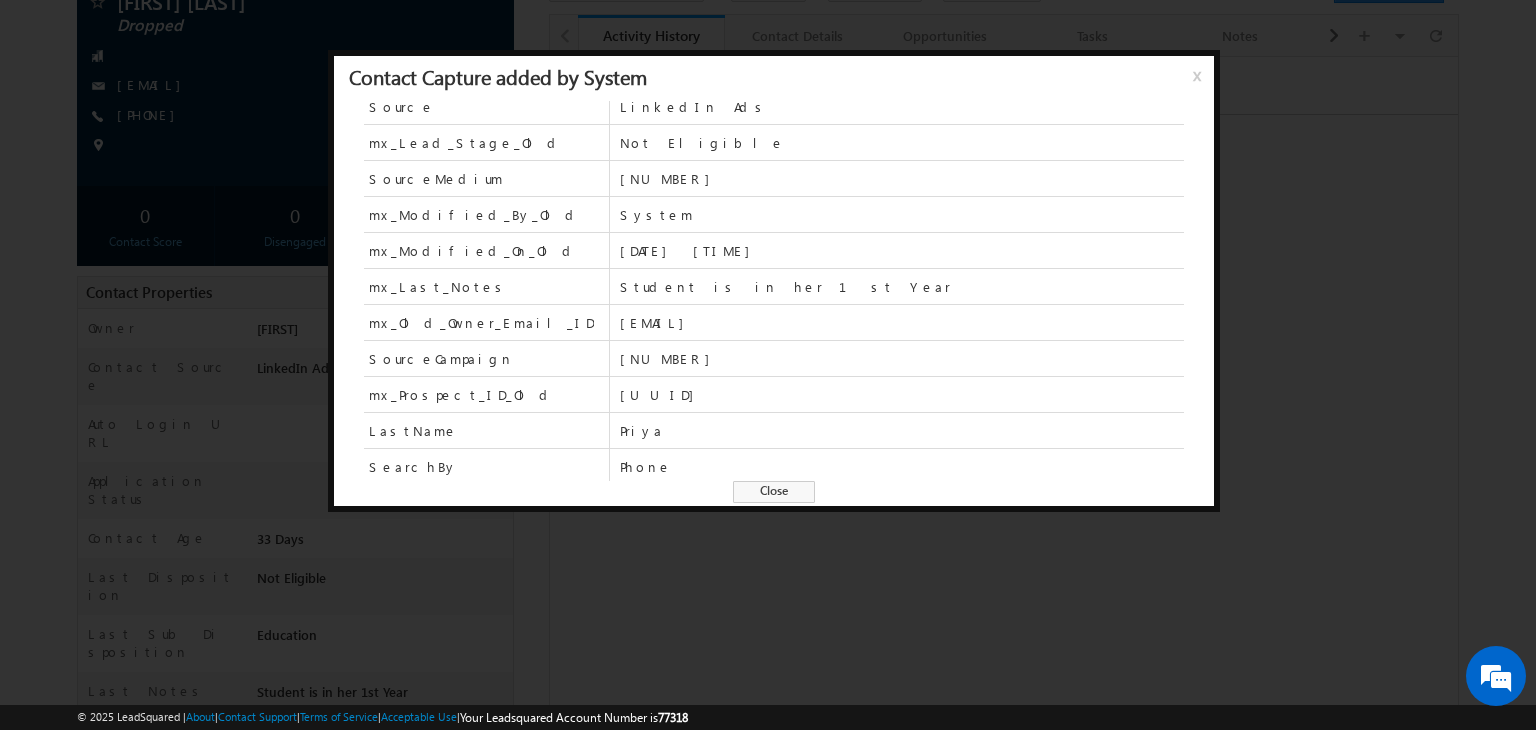 click on "Close" at bounding box center (774, 492) 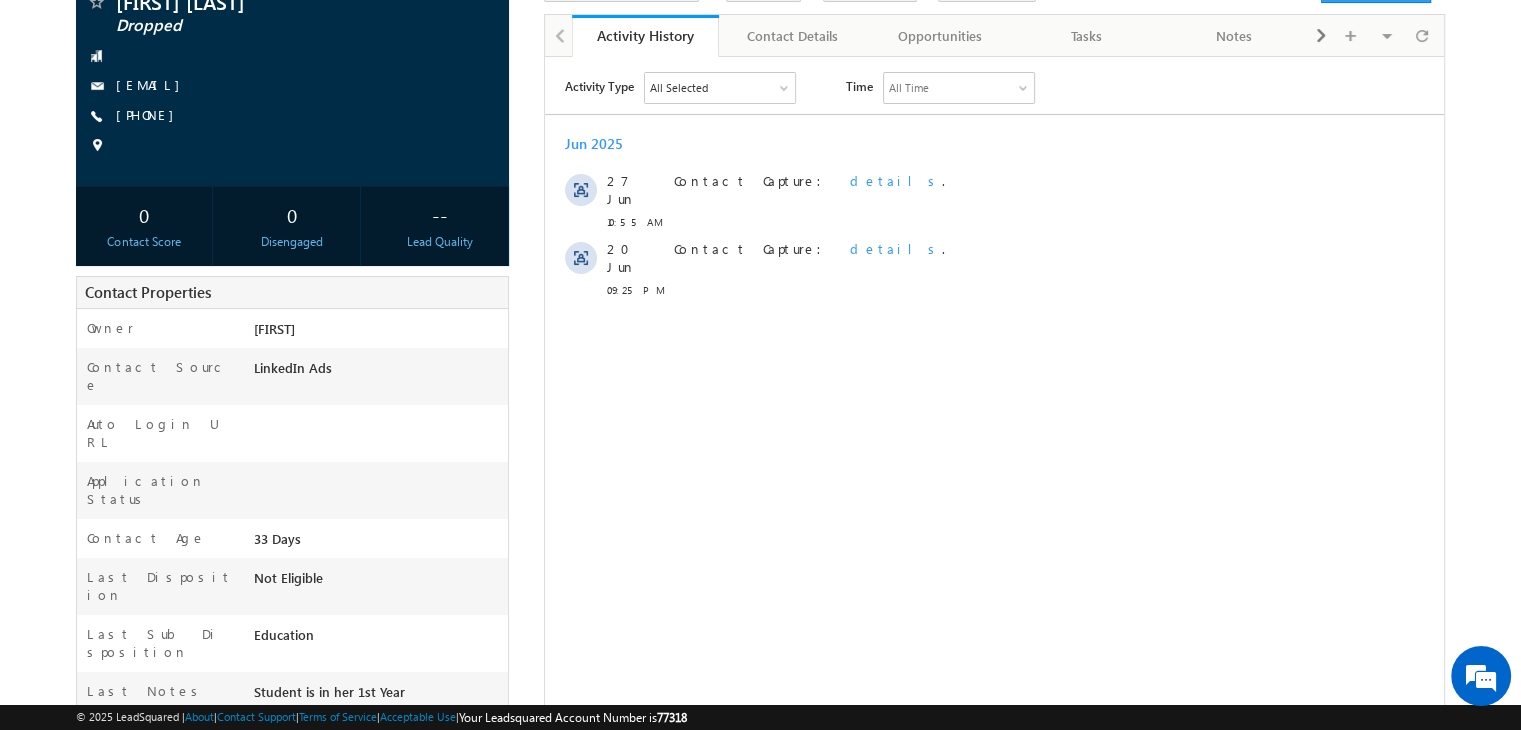 scroll, scrollTop: 0, scrollLeft: 0, axis: both 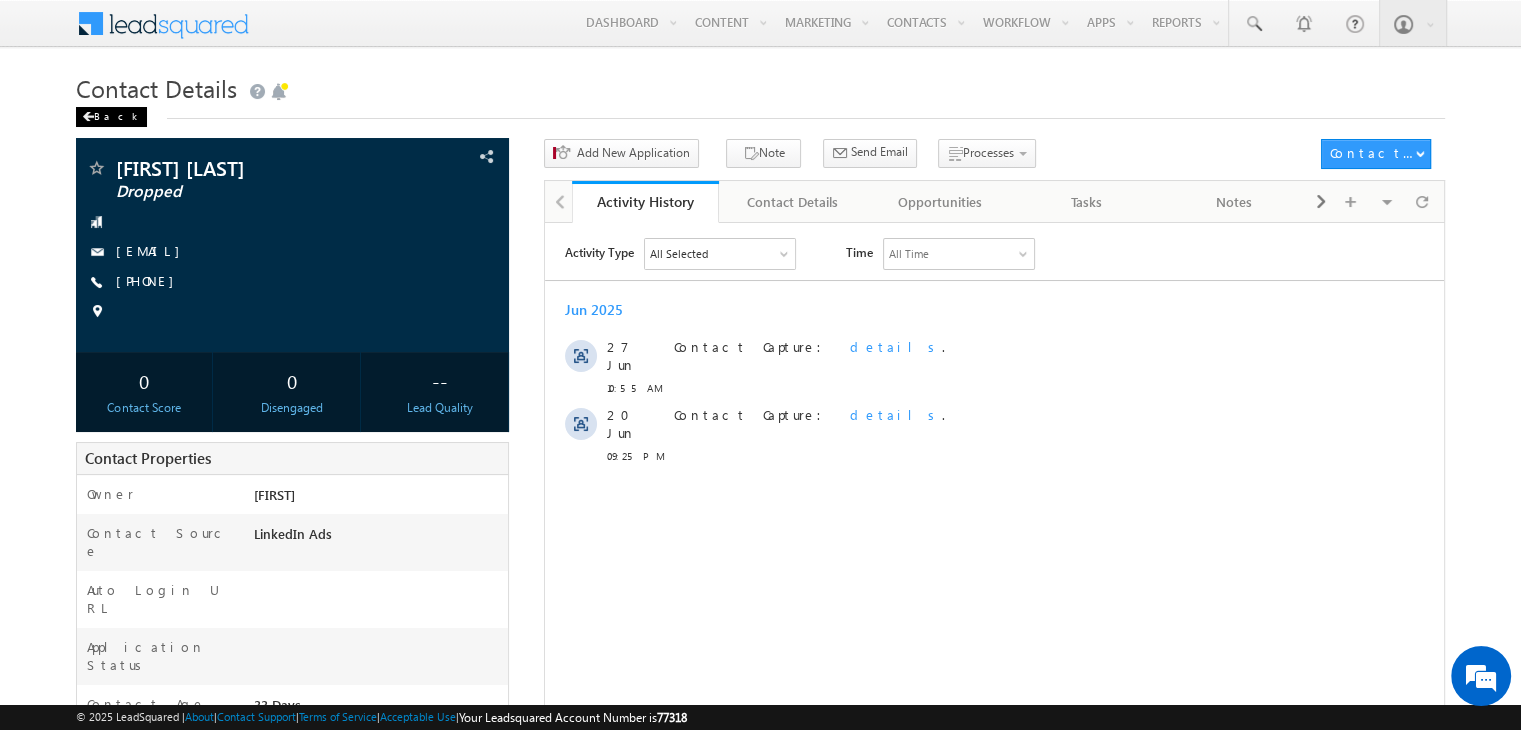 click on "Back" at bounding box center [111, 117] 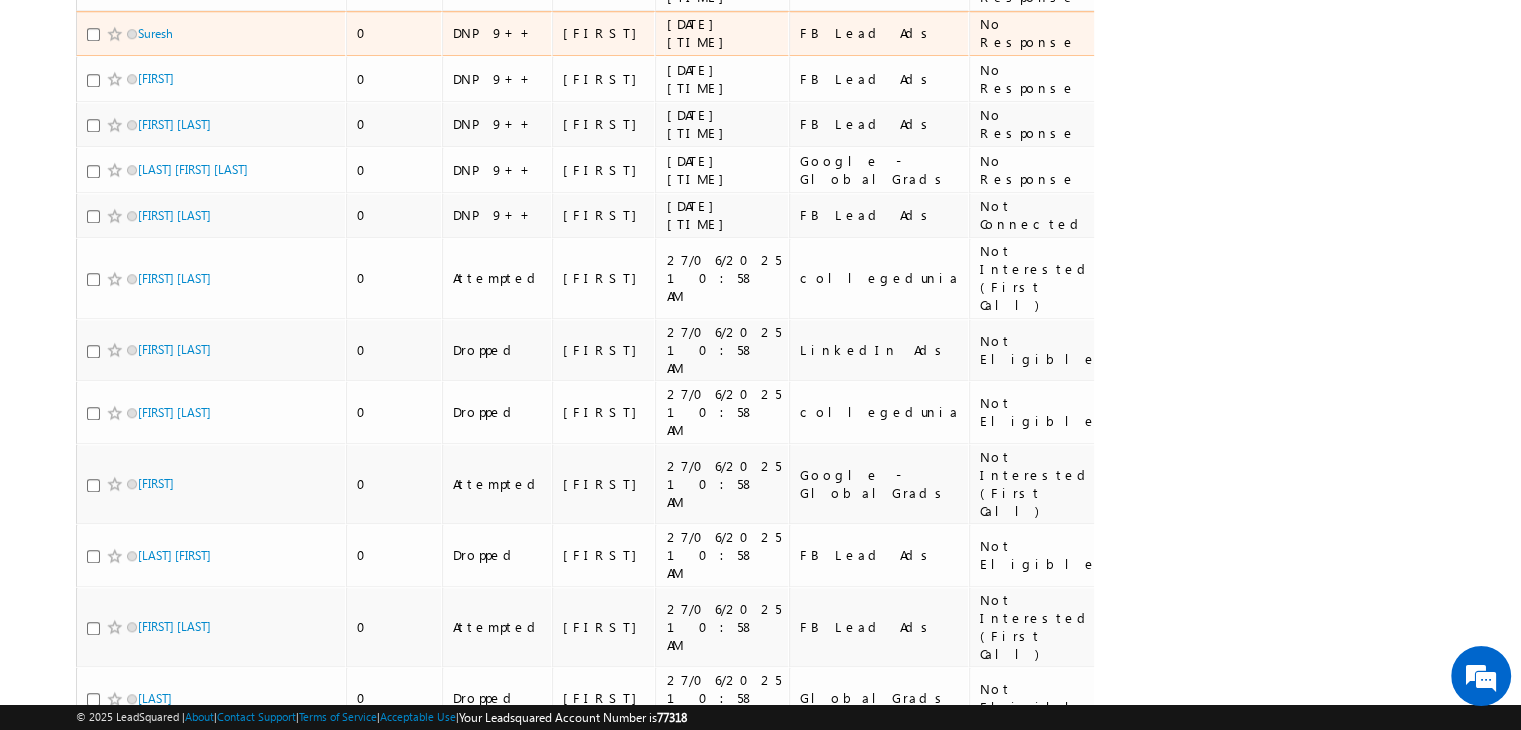 scroll, scrollTop: 1964, scrollLeft: 0, axis: vertical 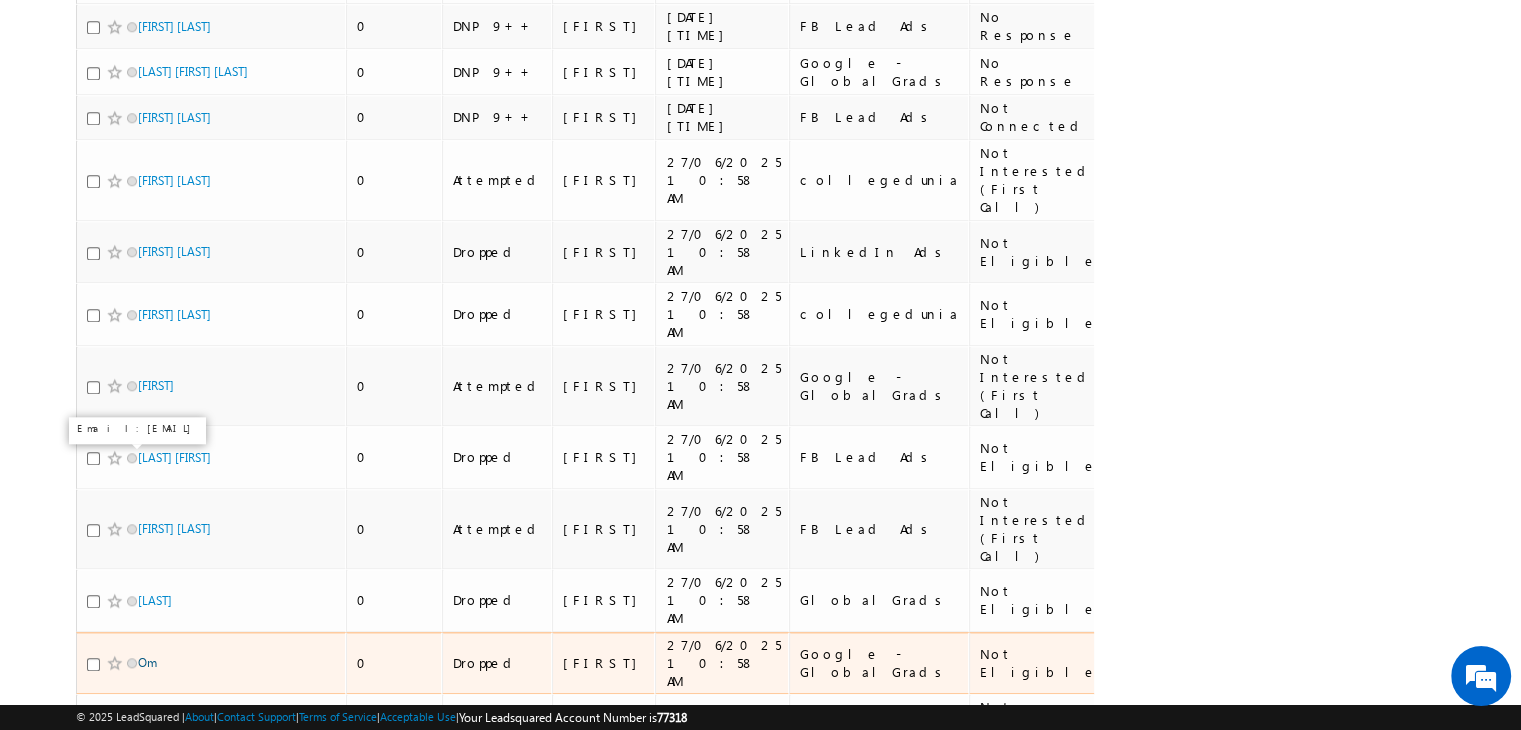 click on "Om" at bounding box center (147, 662) 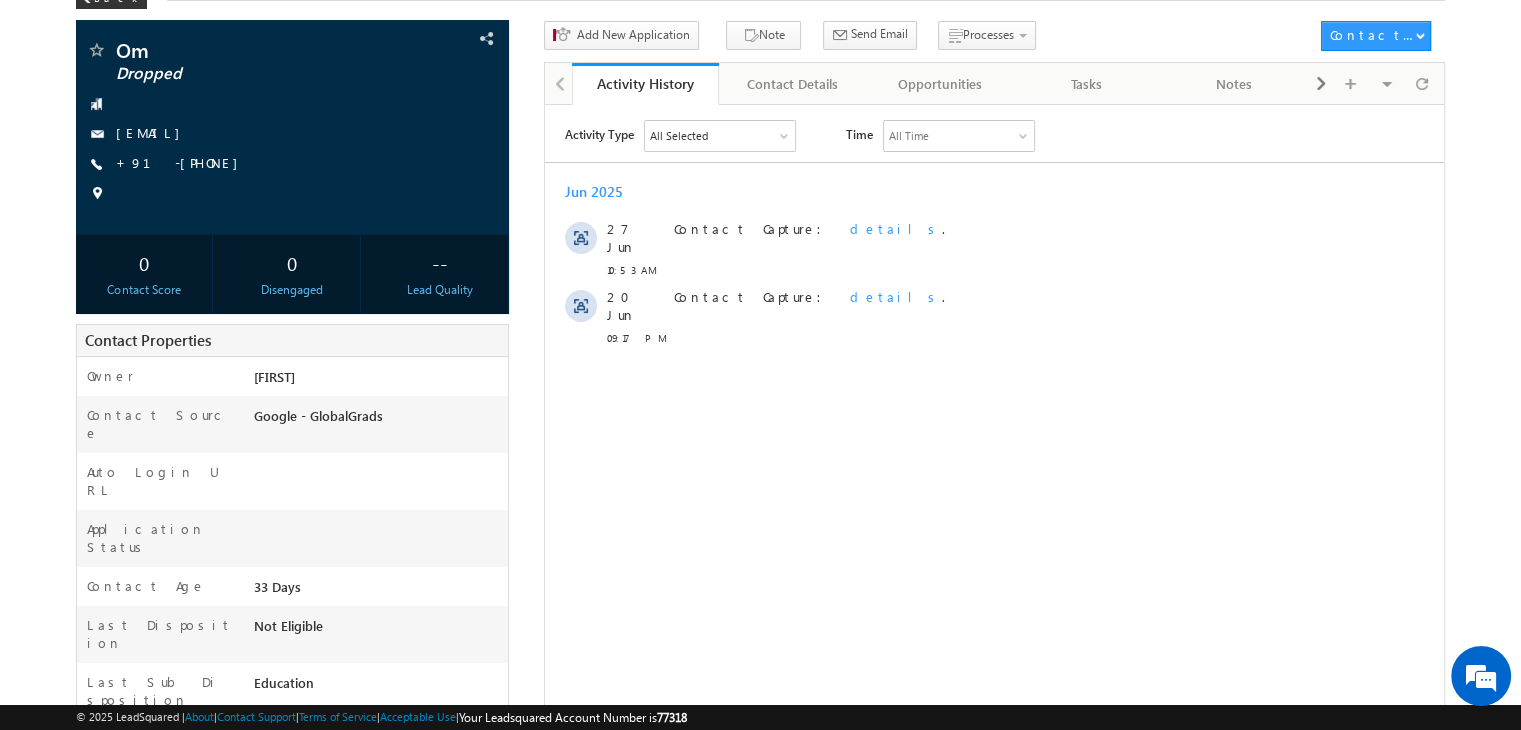 scroll, scrollTop: 104, scrollLeft: 0, axis: vertical 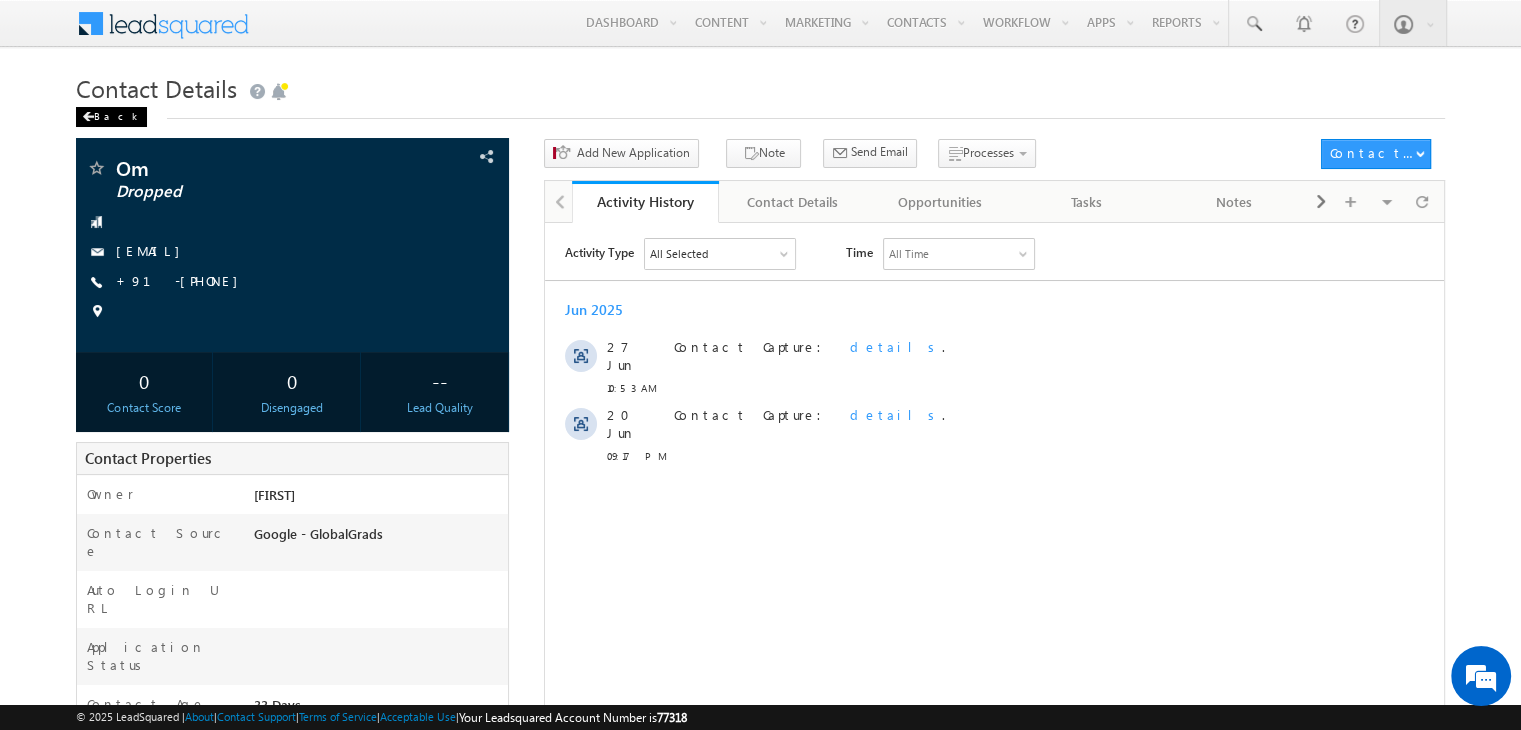 click at bounding box center (88, 117) 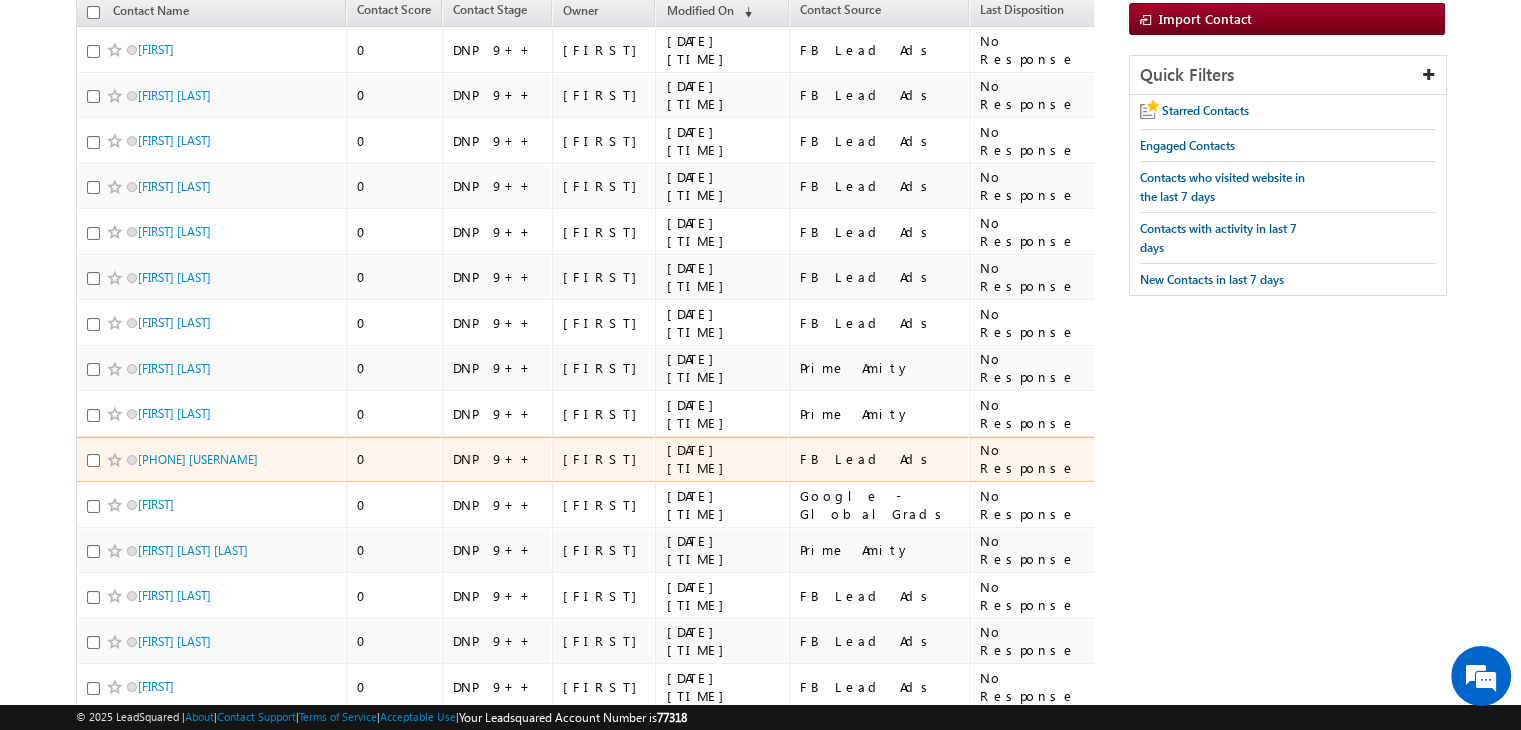 scroll, scrollTop: 0, scrollLeft: 0, axis: both 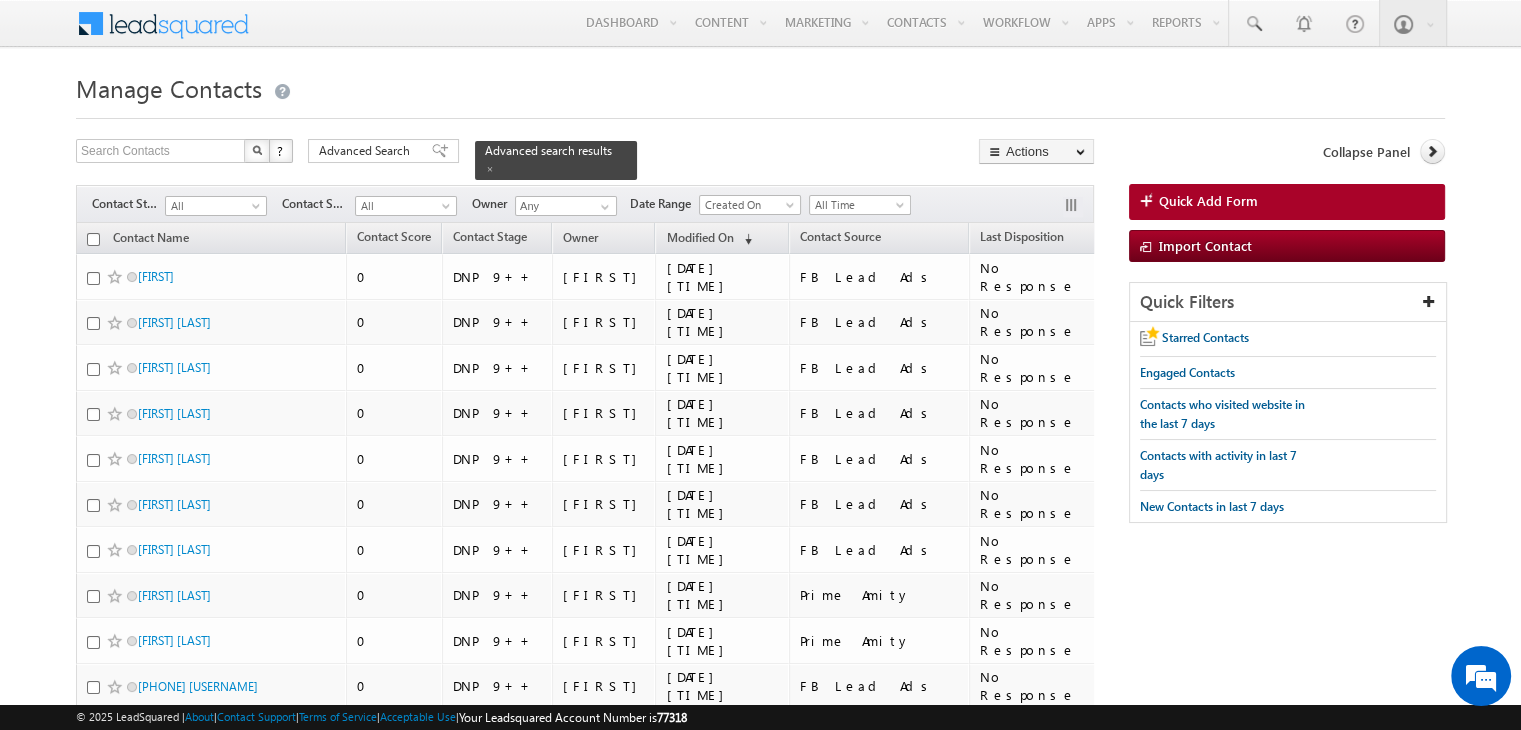 click at bounding box center (93, 239) 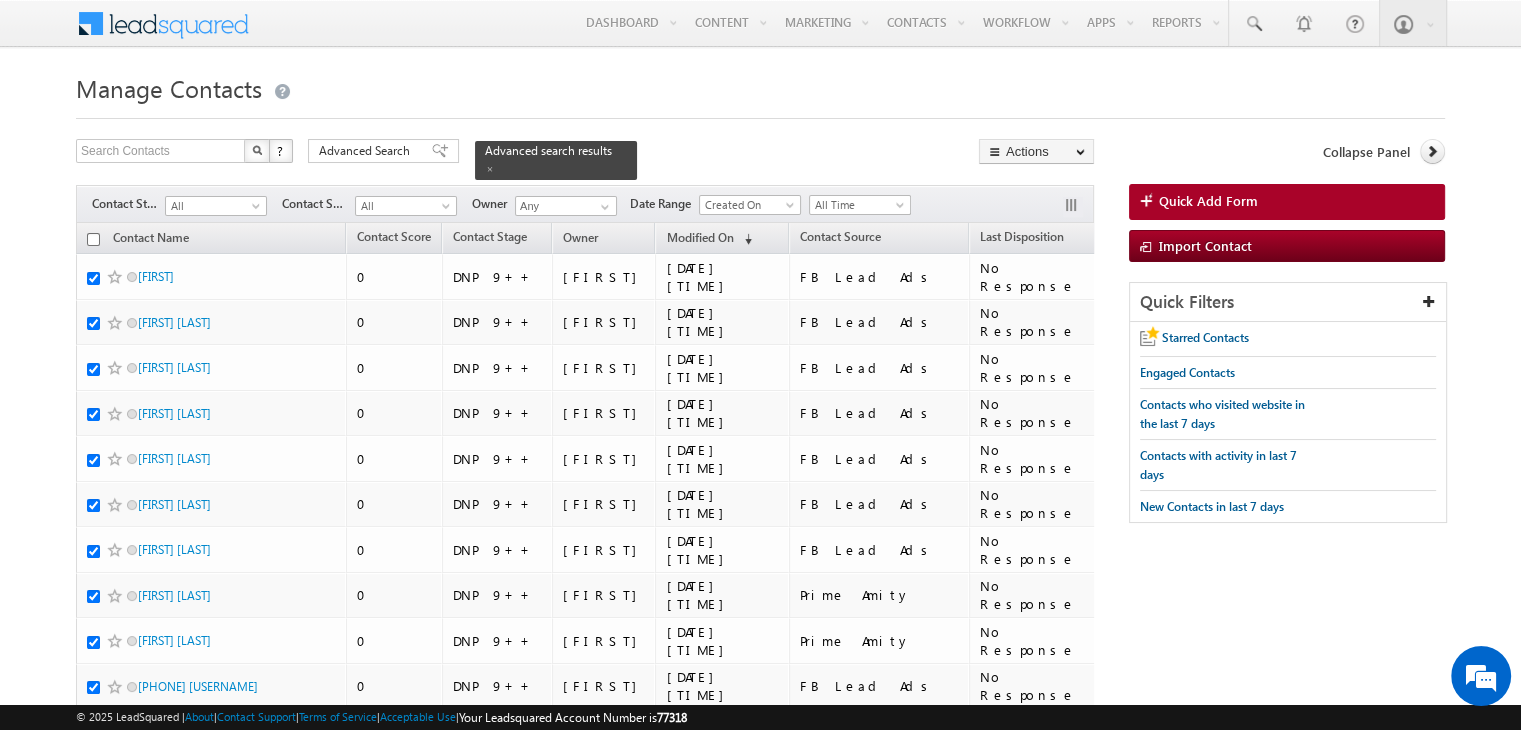 checkbox on "true" 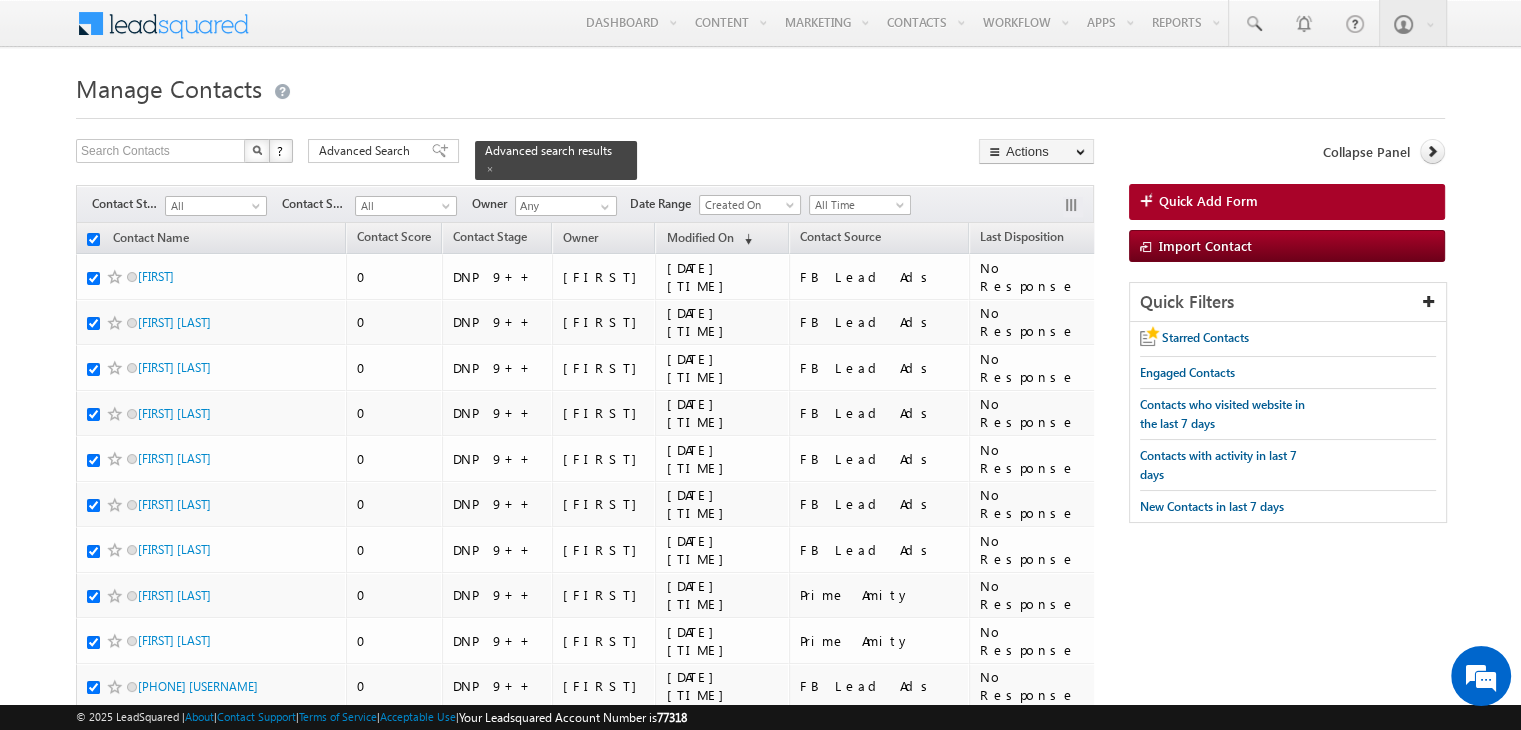 checkbox on "true" 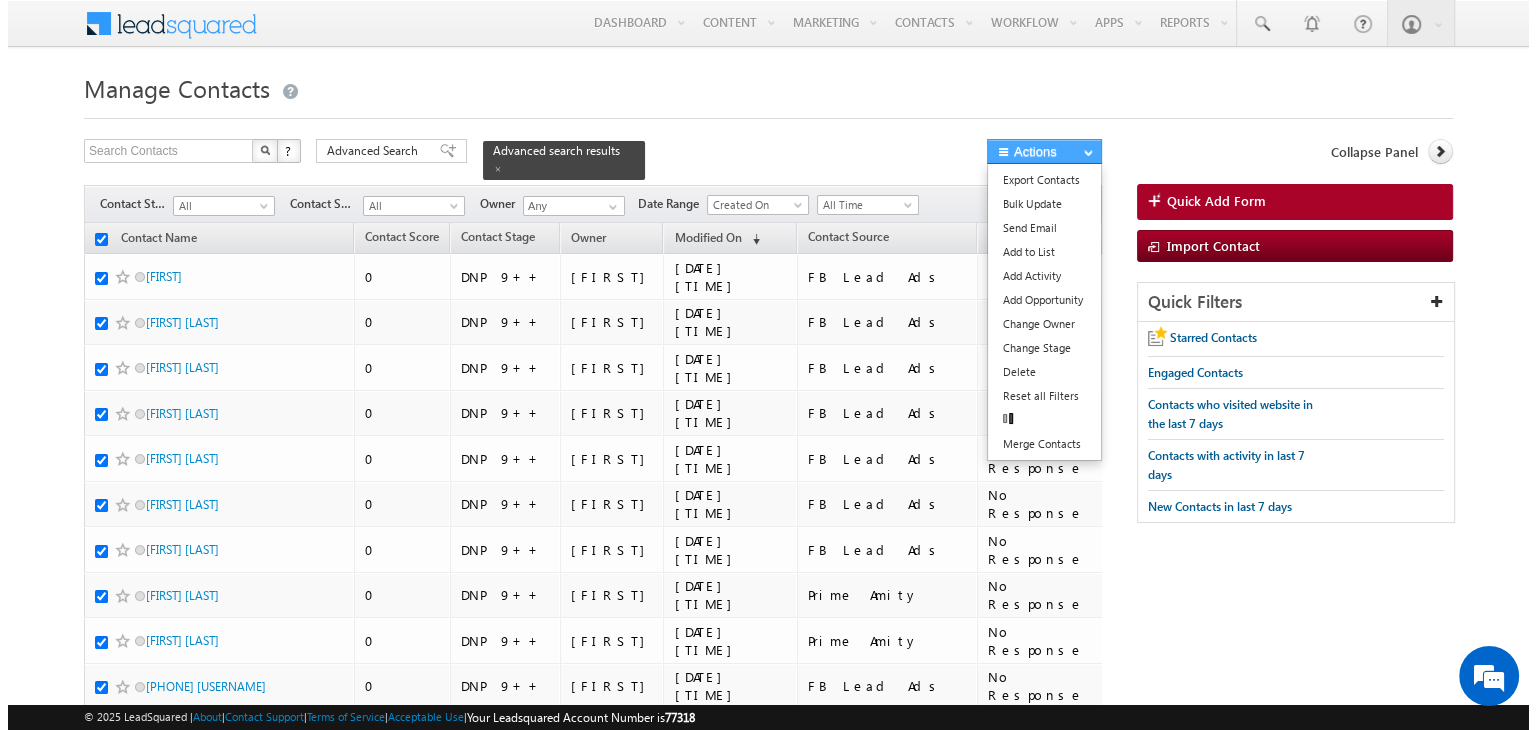 scroll, scrollTop: 0, scrollLeft: 0, axis: both 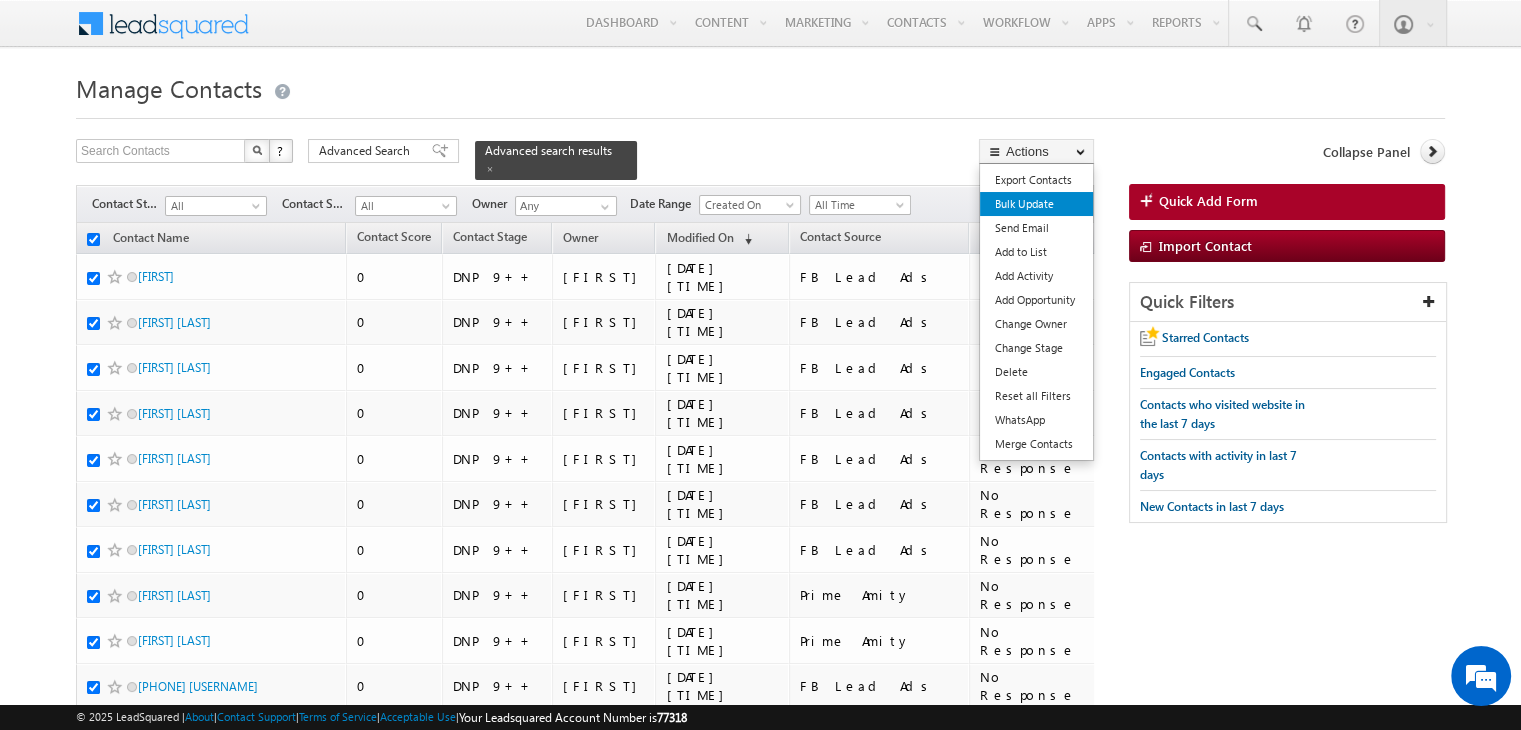 click on "Bulk Update" at bounding box center (1036, 204) 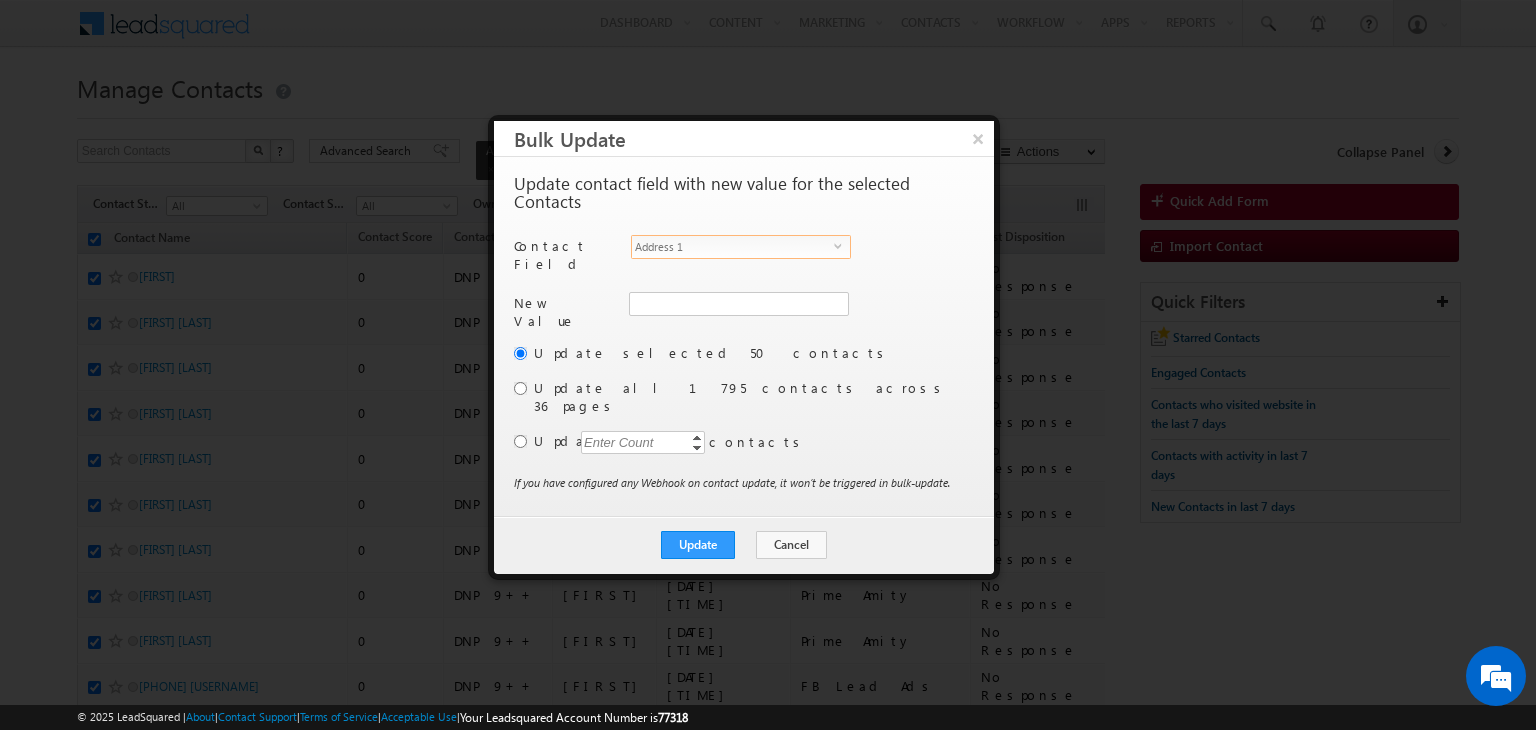click on "select" at bounding box center (842, 245) 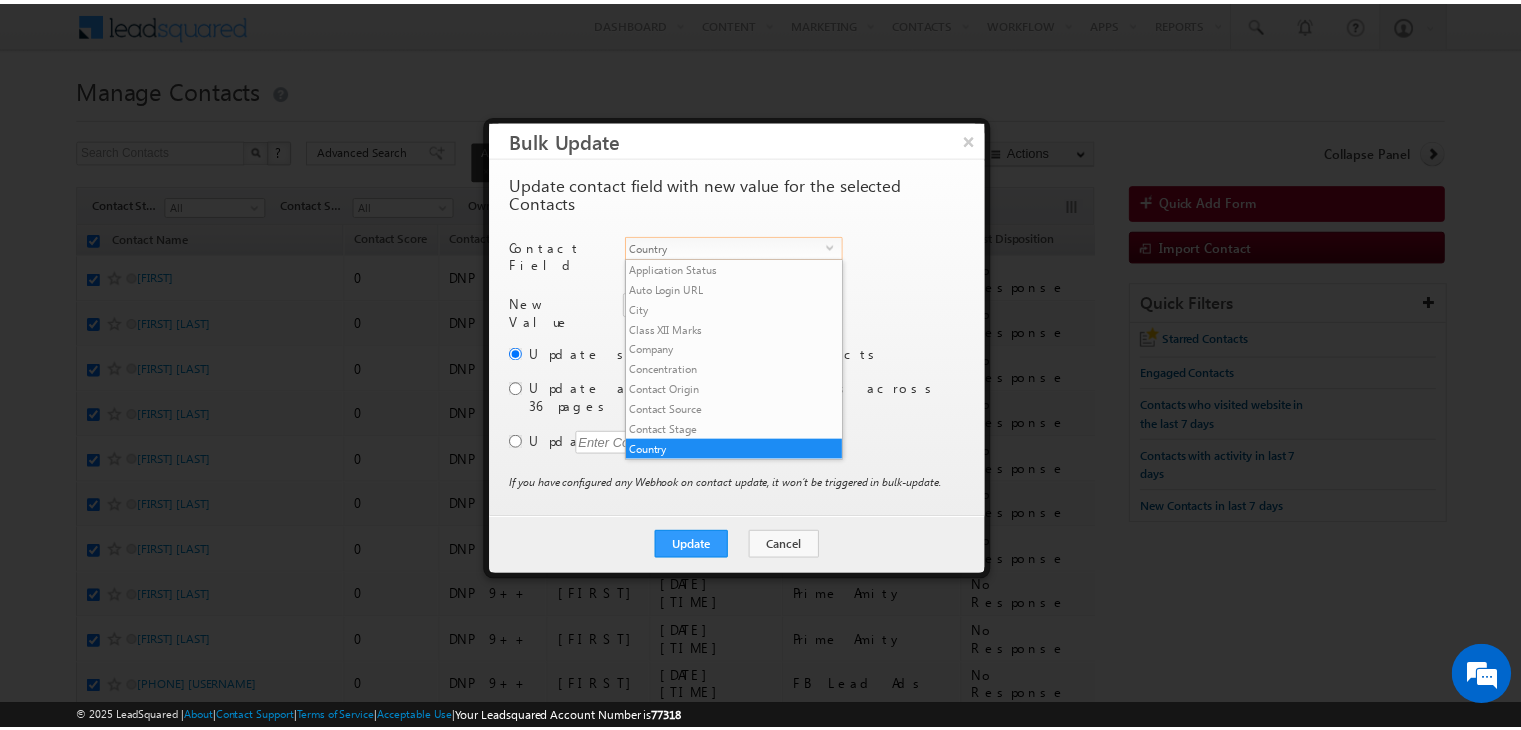 scroll, scrollTop: 80, scrollLeft: 0, axis: vertical 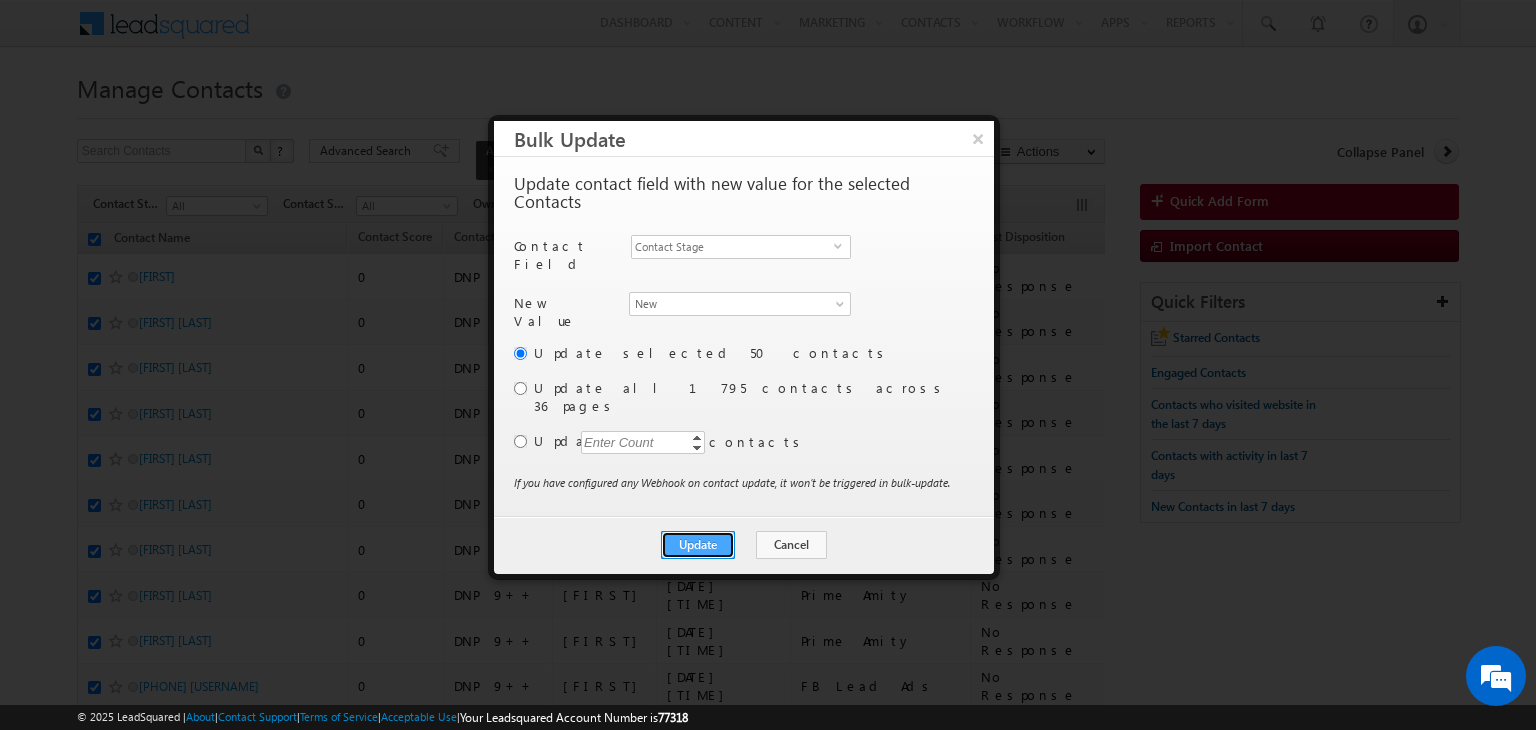 click on "Update" at bounding box center (698, 545) 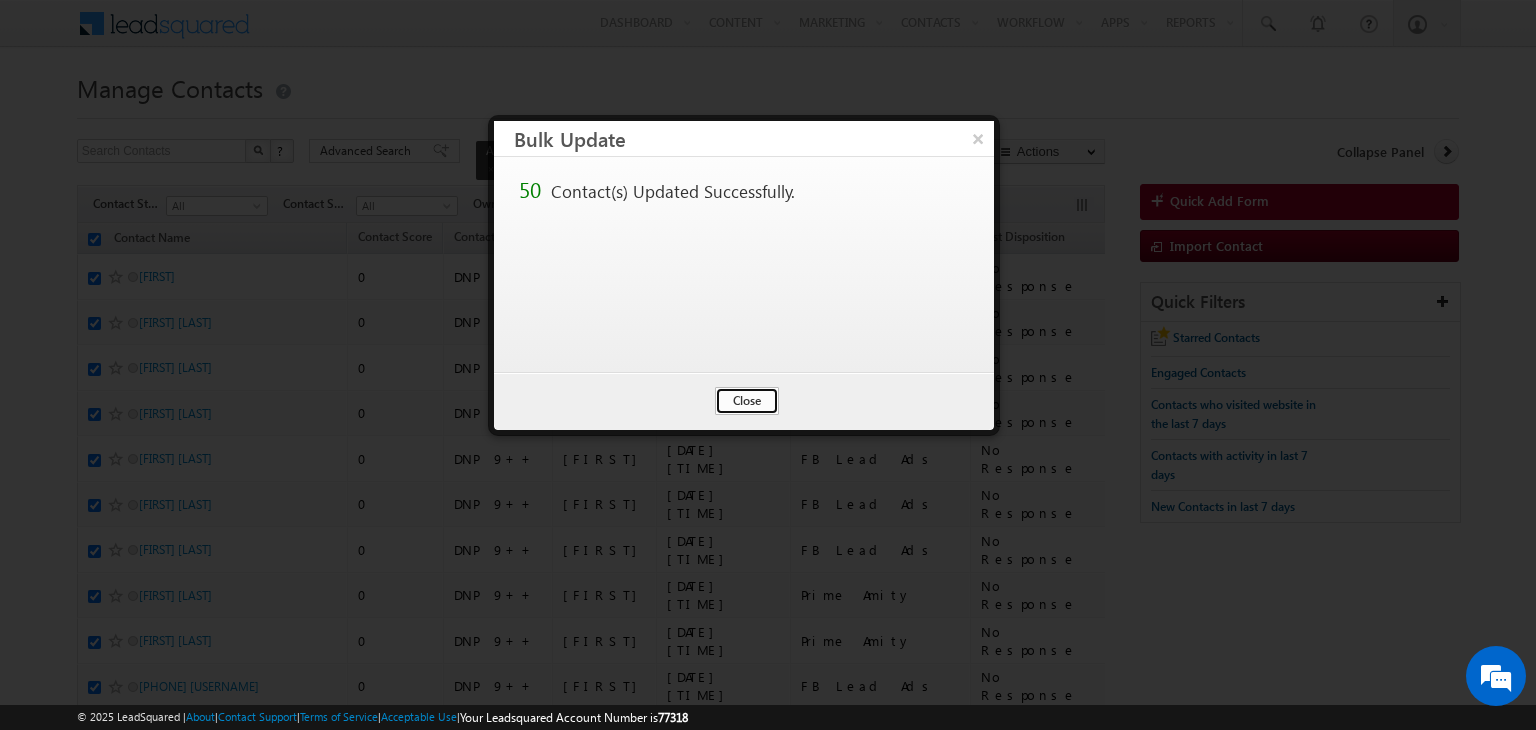 click on "Close" at bounding box center [747, 401] 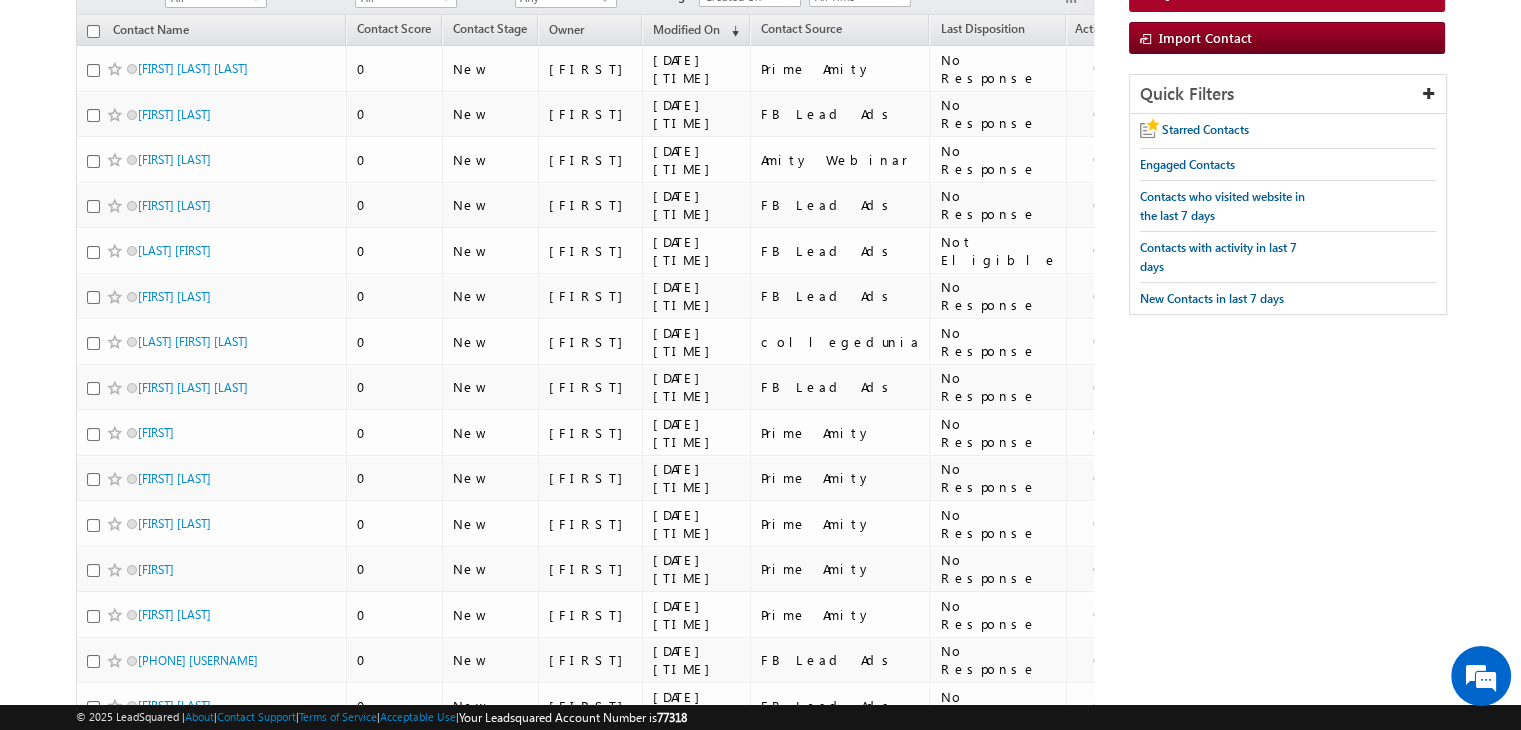 scroll, scrollTop: 0, scrollLeft: 0, axis: both 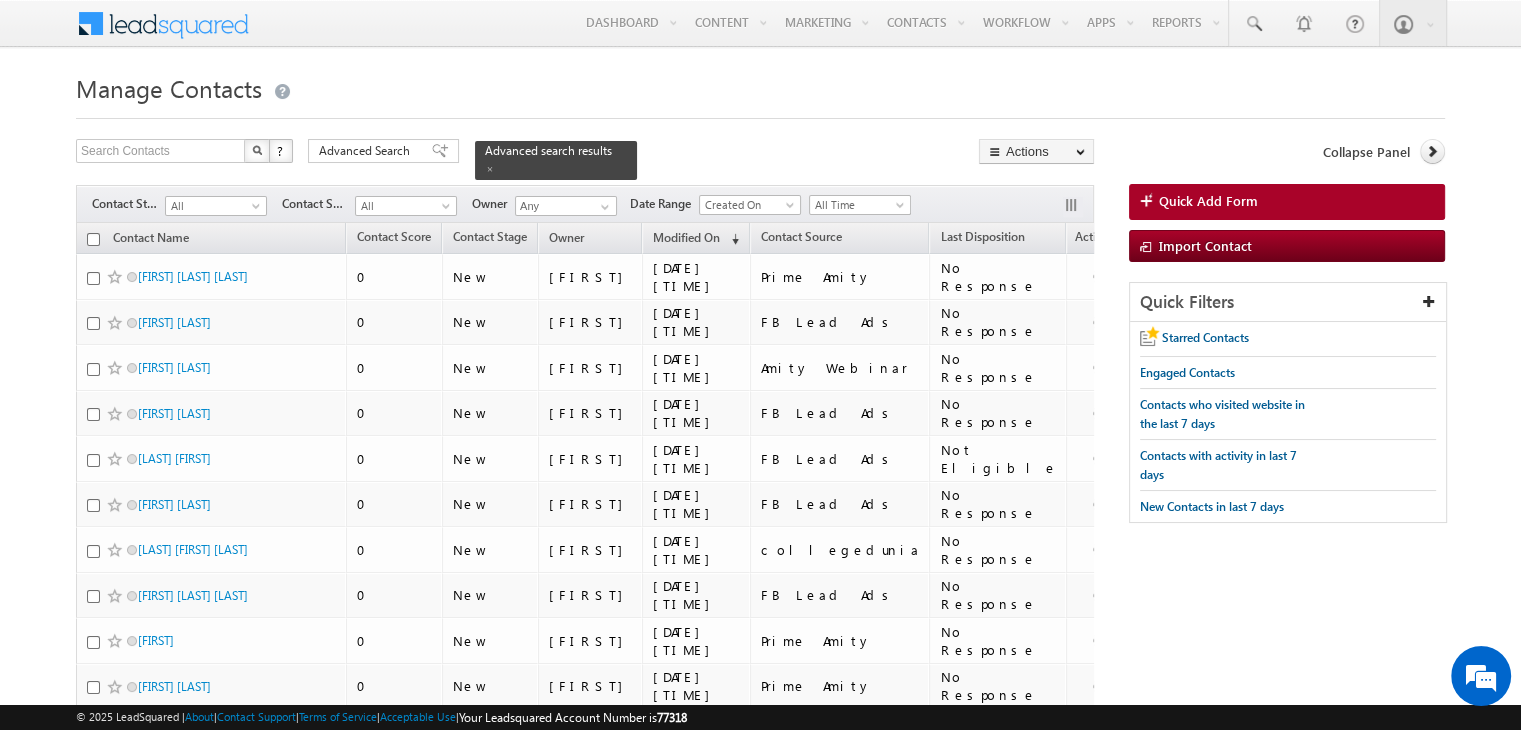 click at bounding box center (93, 239) 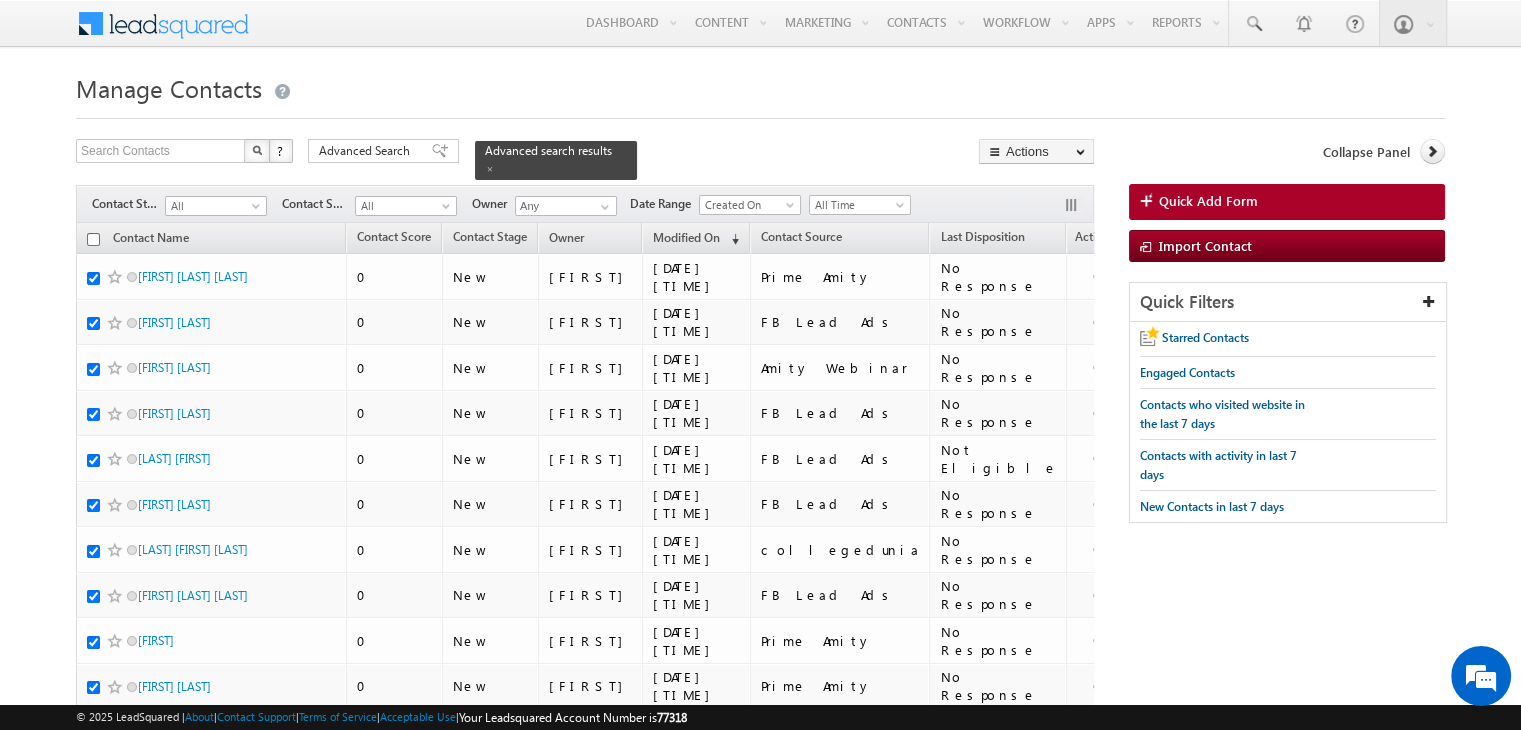 checkbox on "true" 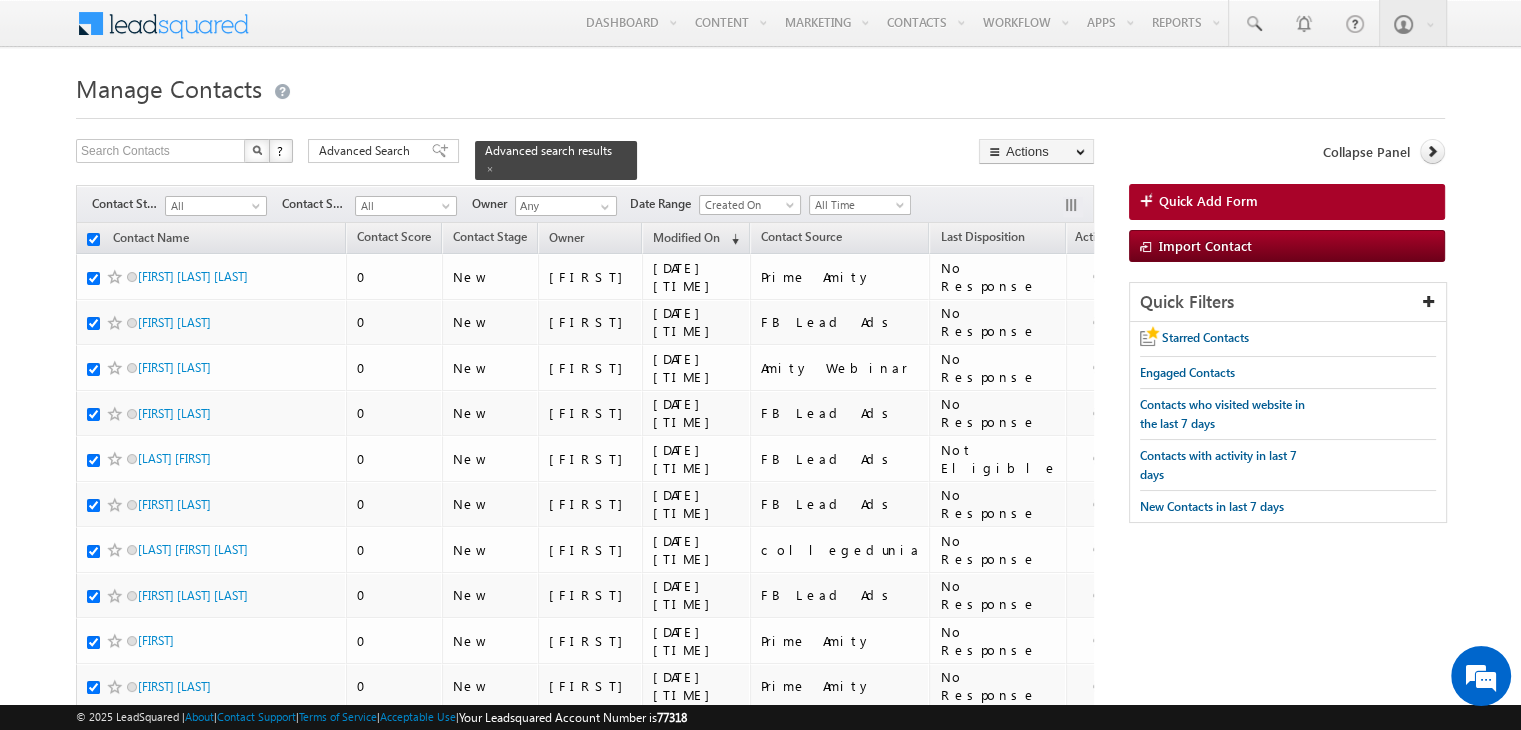 checkbox on "true" 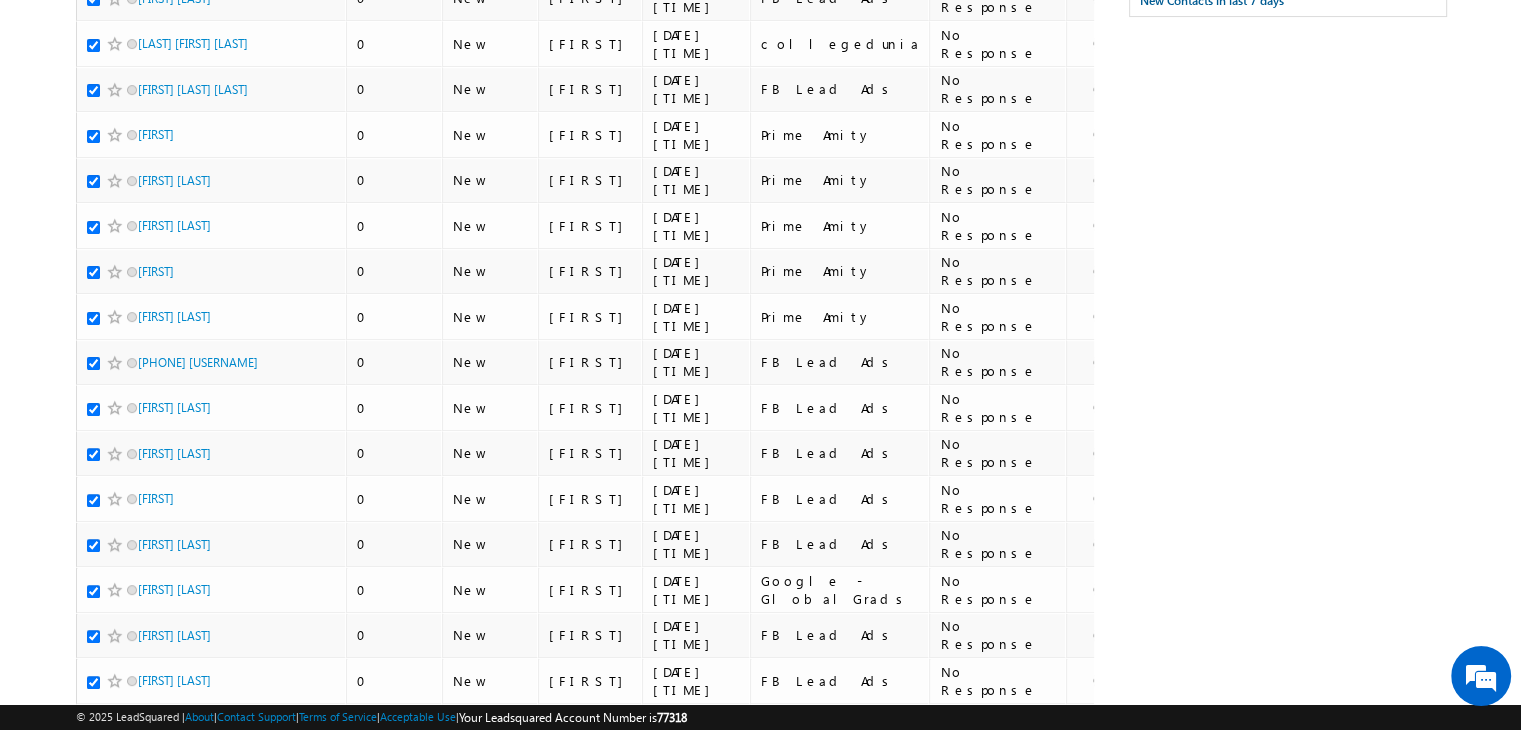 scroll, scrollTop: 0, scrollLeft: 0, axis: both 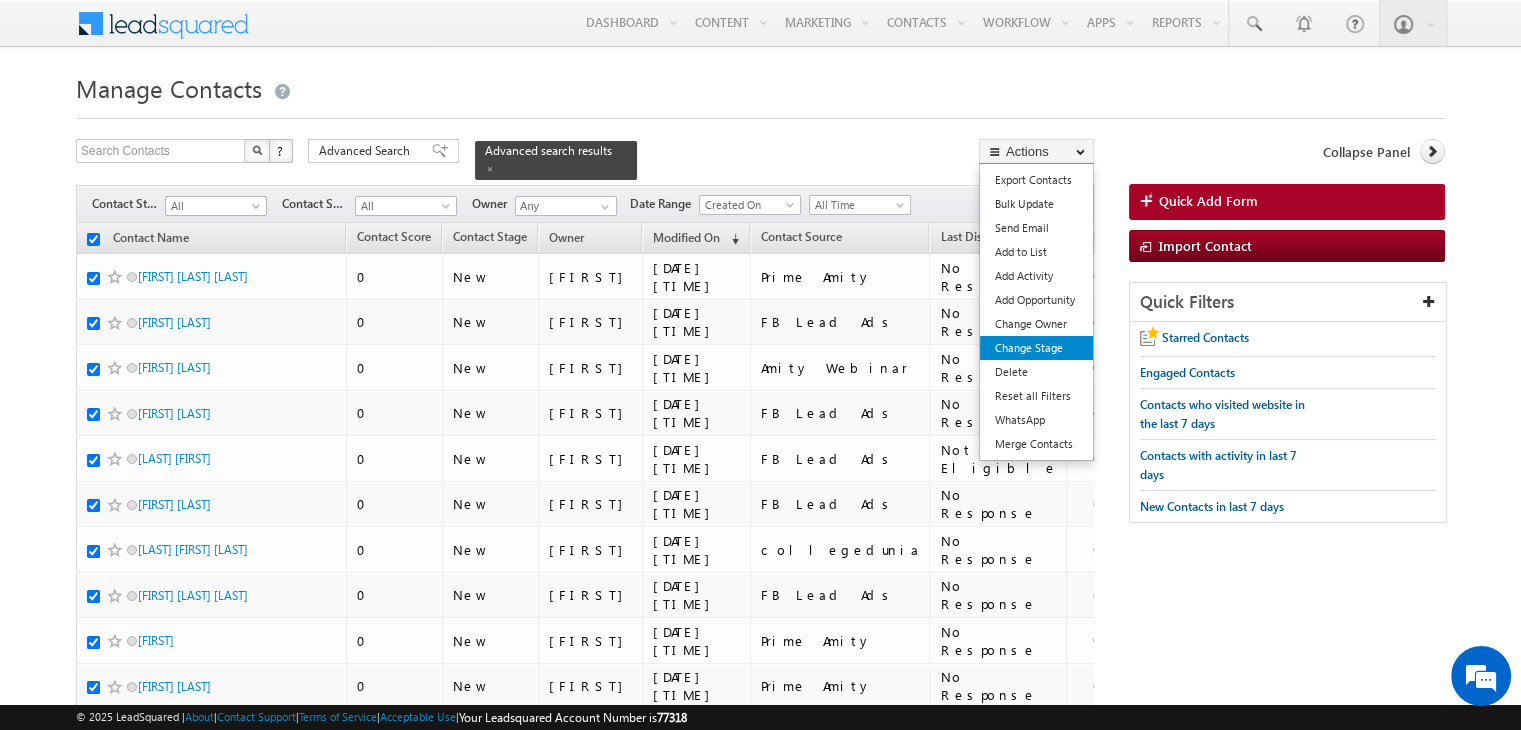 click on "Change Stage" at bounding box center (1036, 348) 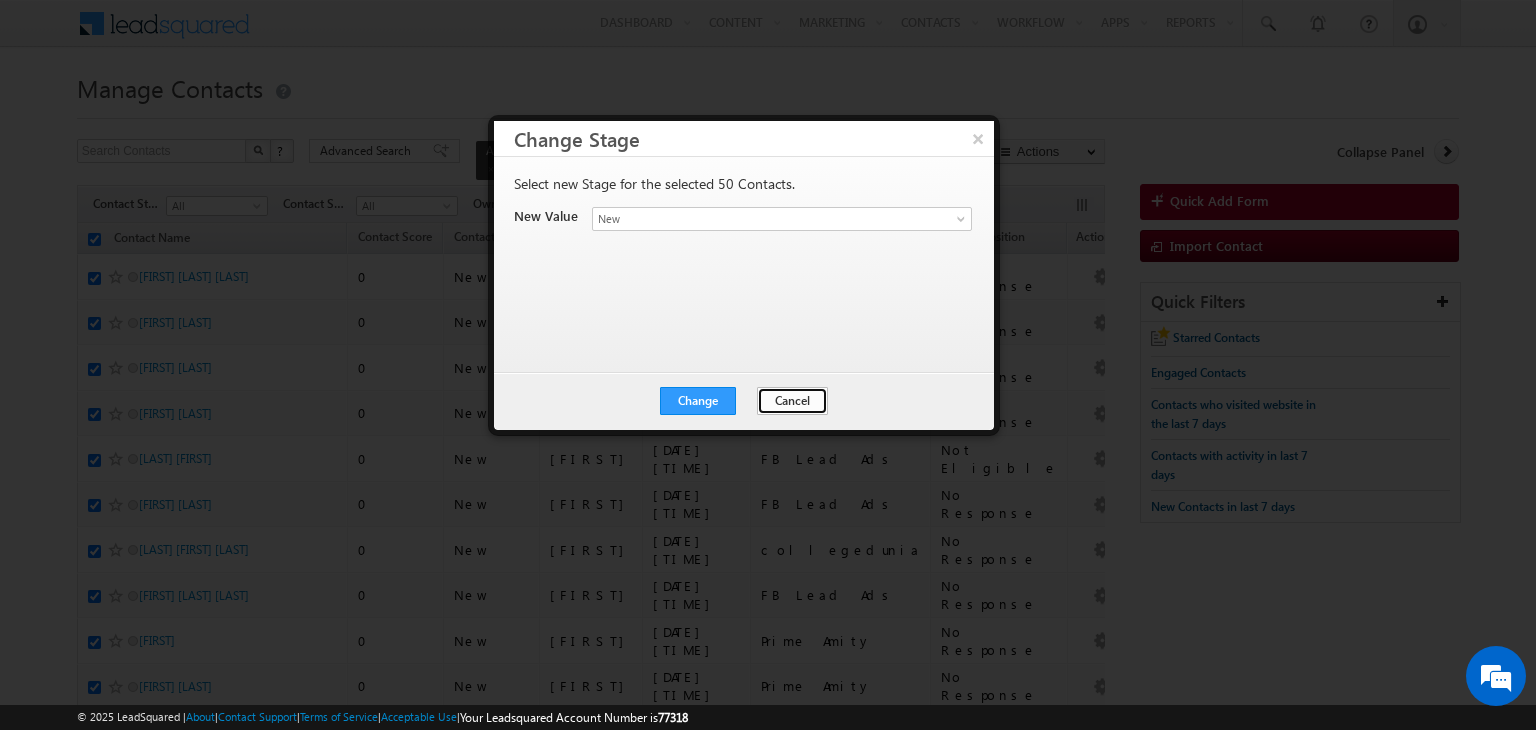 click on "Cancel" at bounding box center (792, 401) 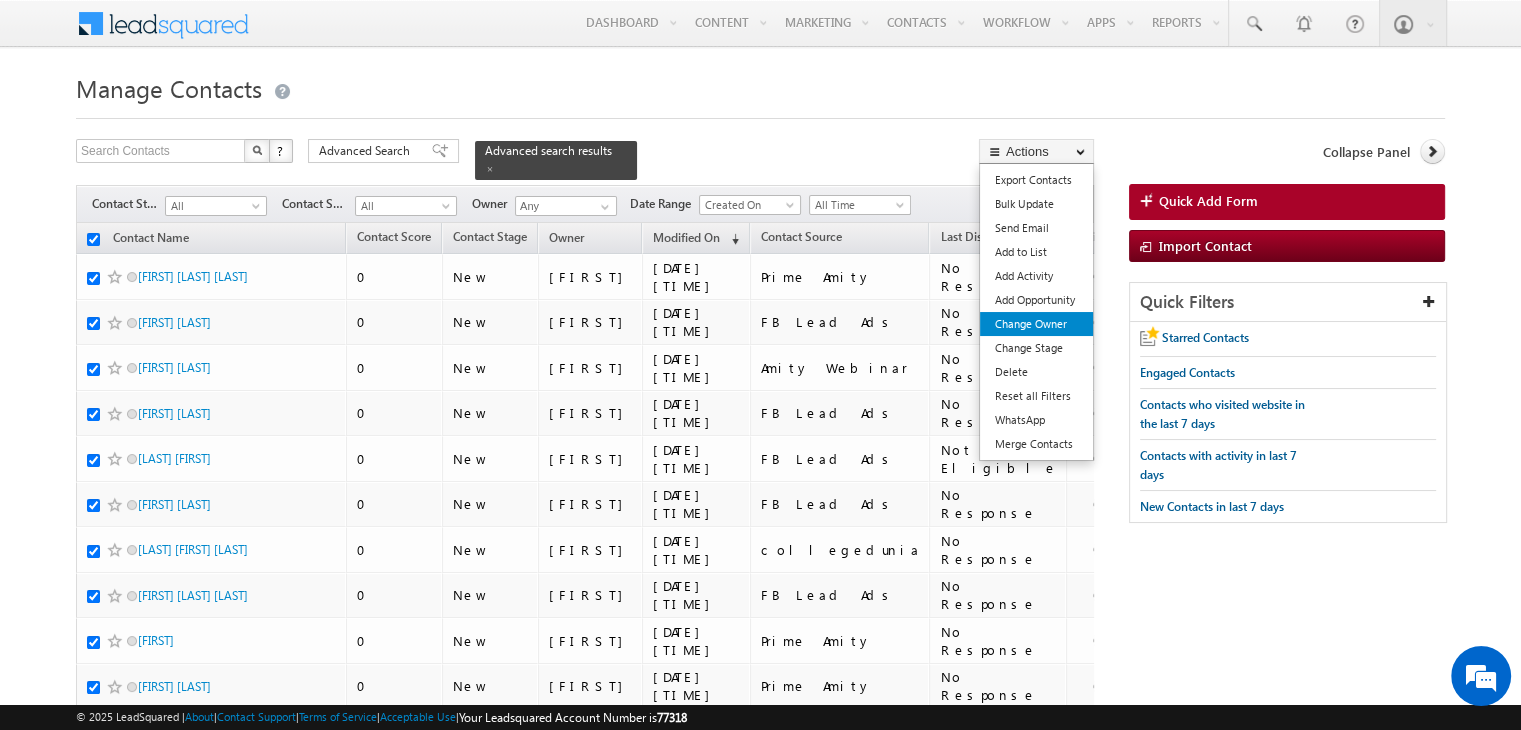 click on "Change Owner" at bounding box center (1036, 324) 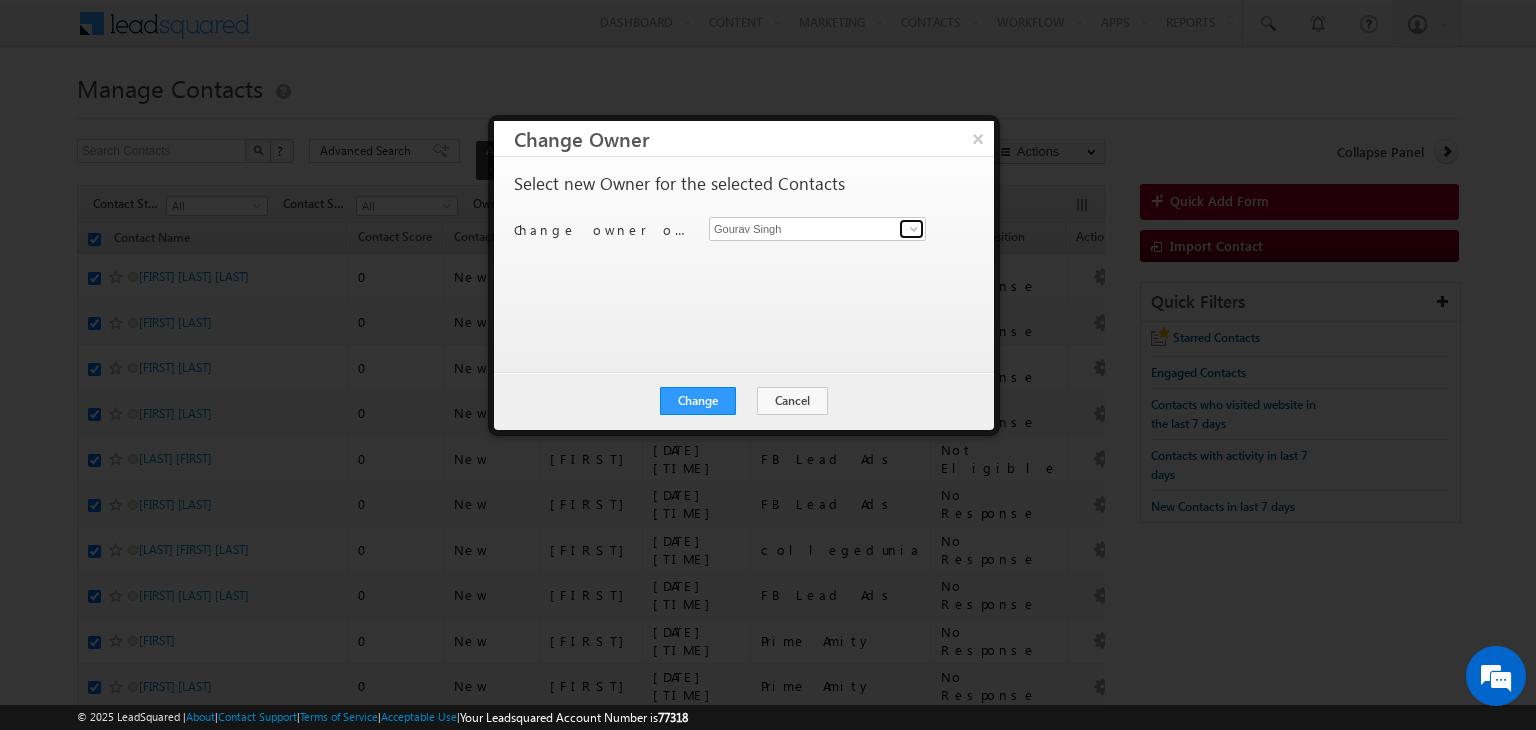 click at bounding box center [914, 229] 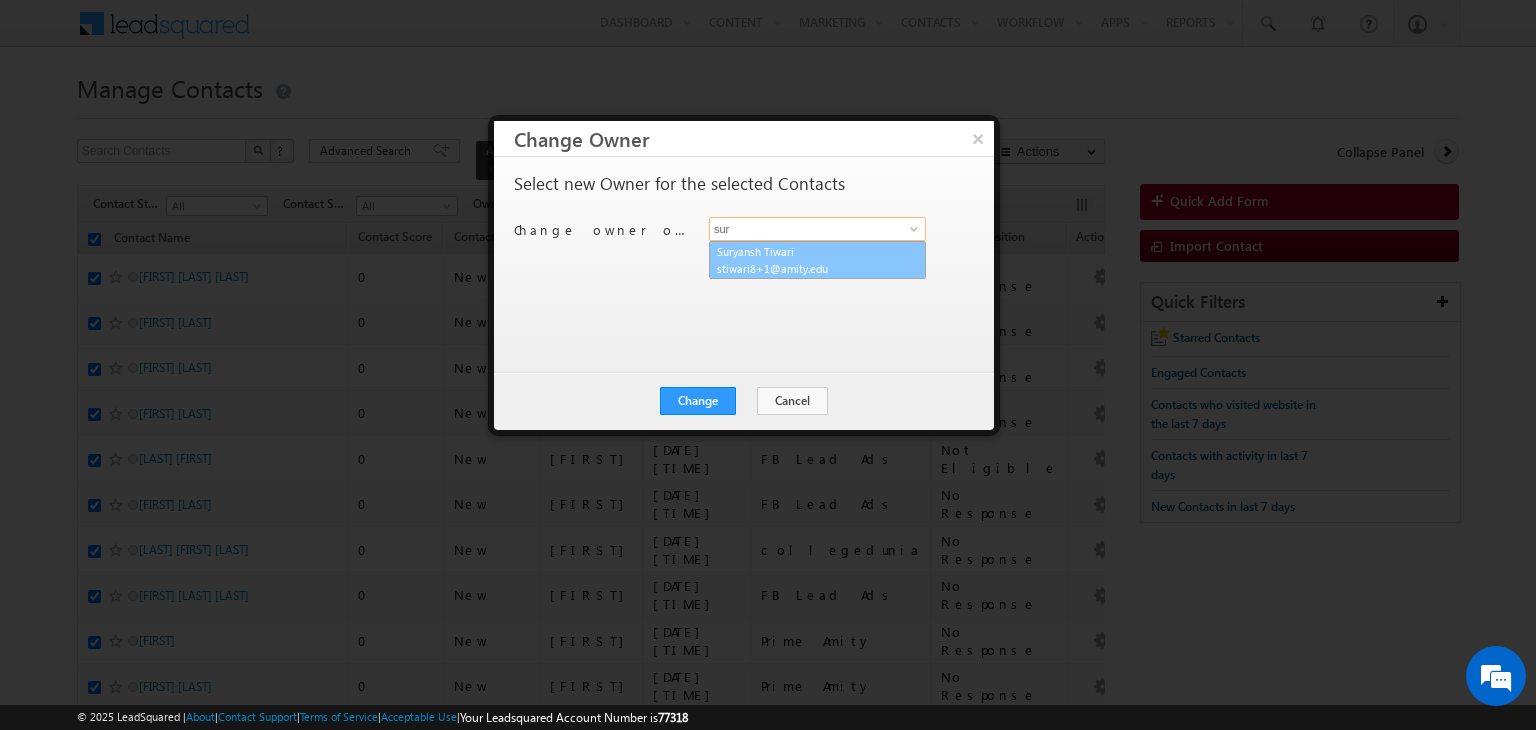 click on "stiwari8+1@amity.edu" at bounding box center (807, 268) 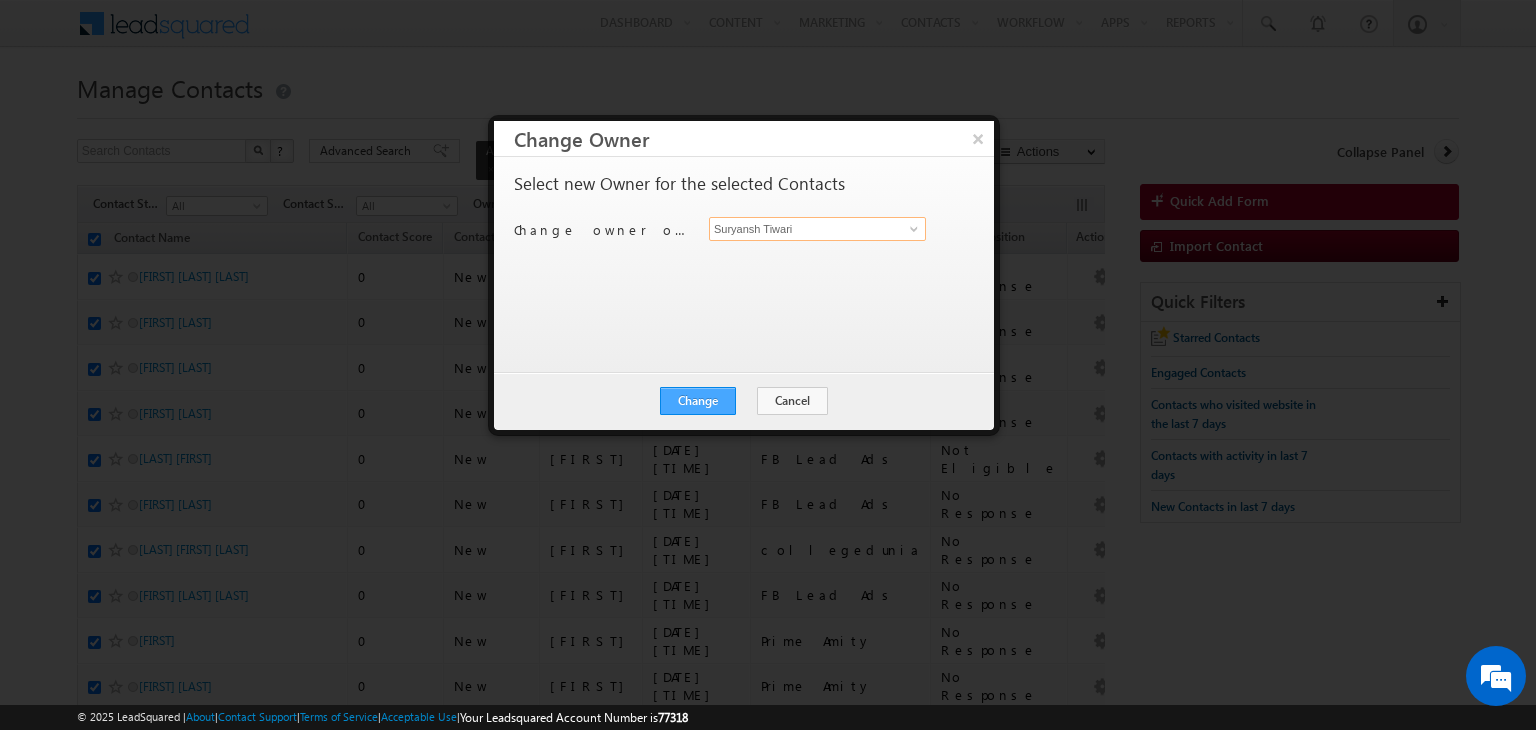 type on "Suryansh Tiwari" 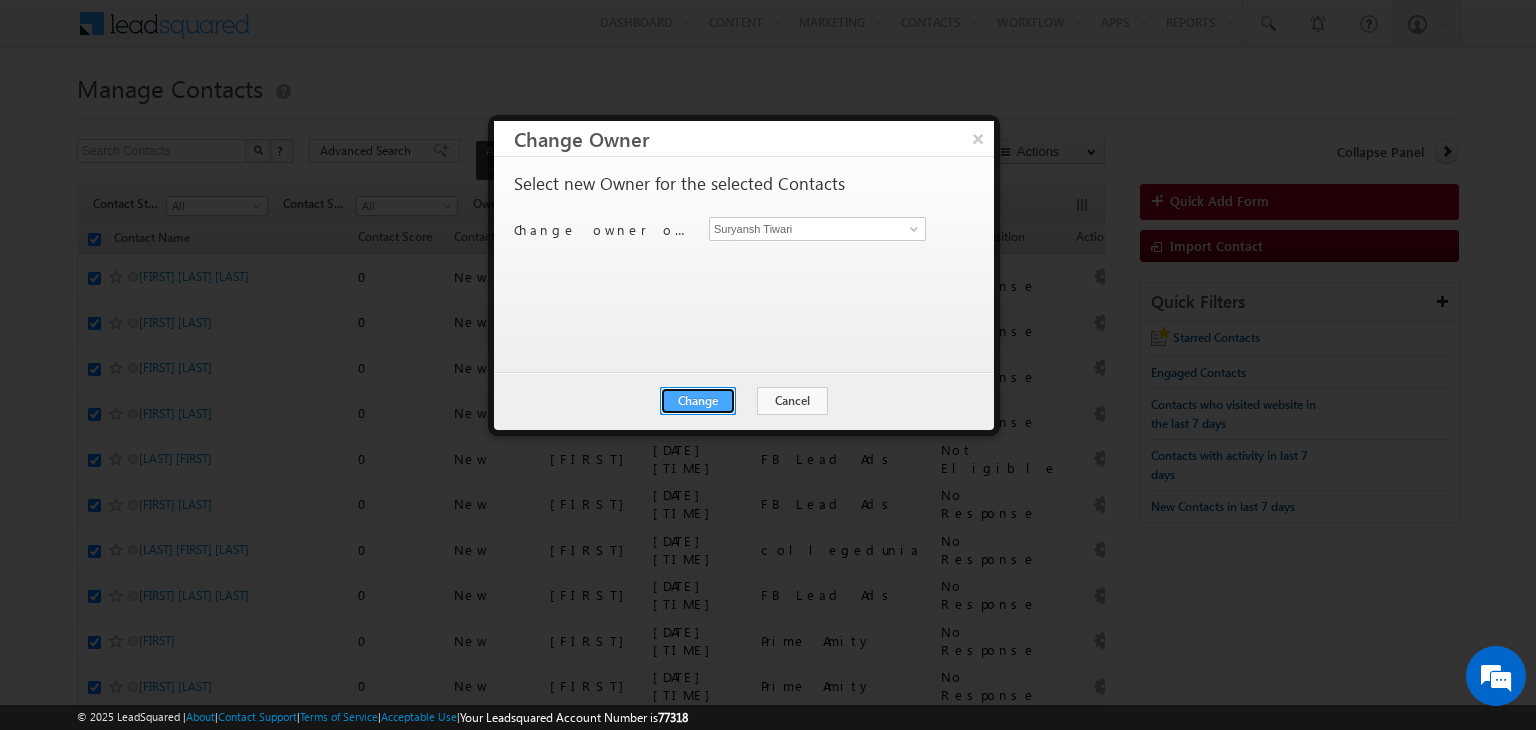 click on "Change" at bounding box center (698, 401) 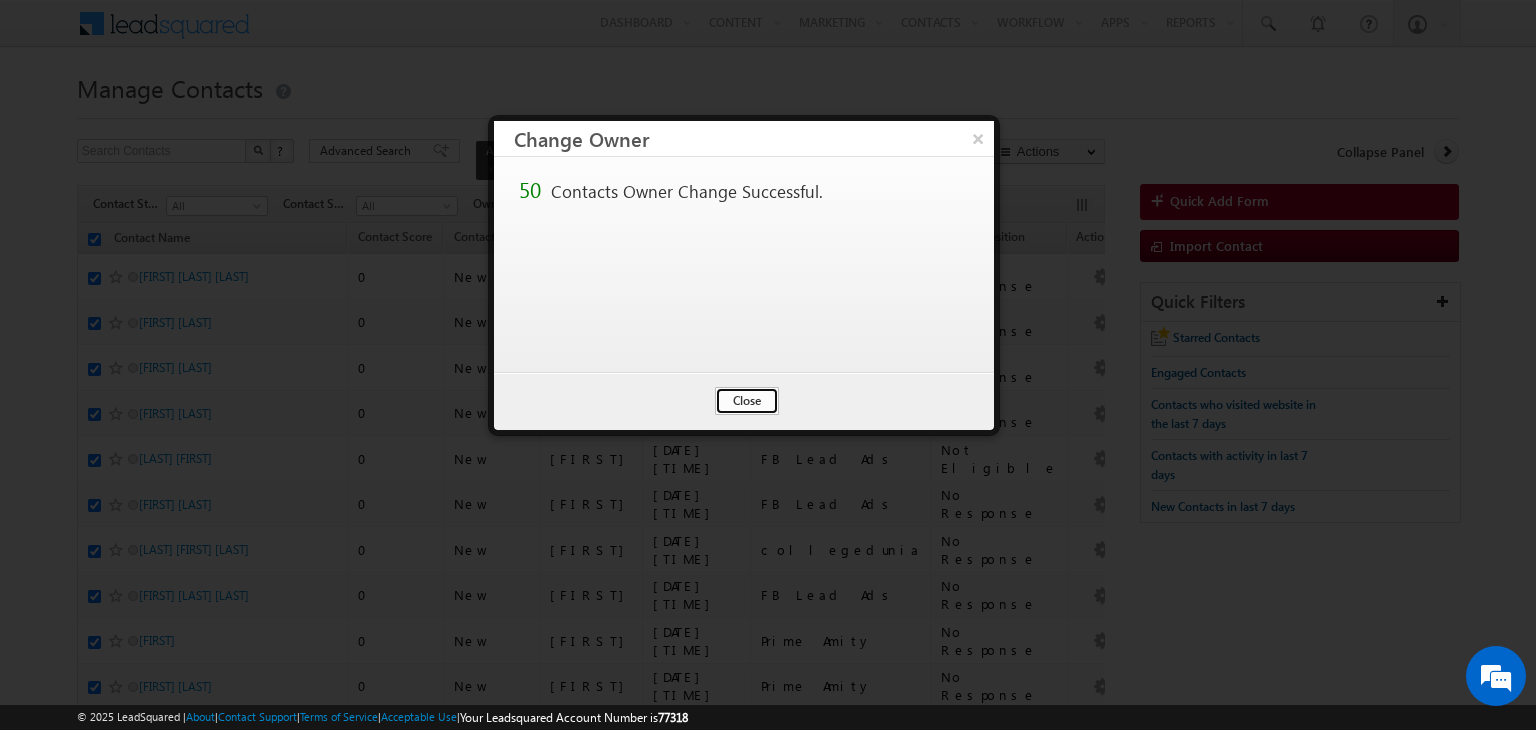 click on "Close" at bounding box center (747, 401) 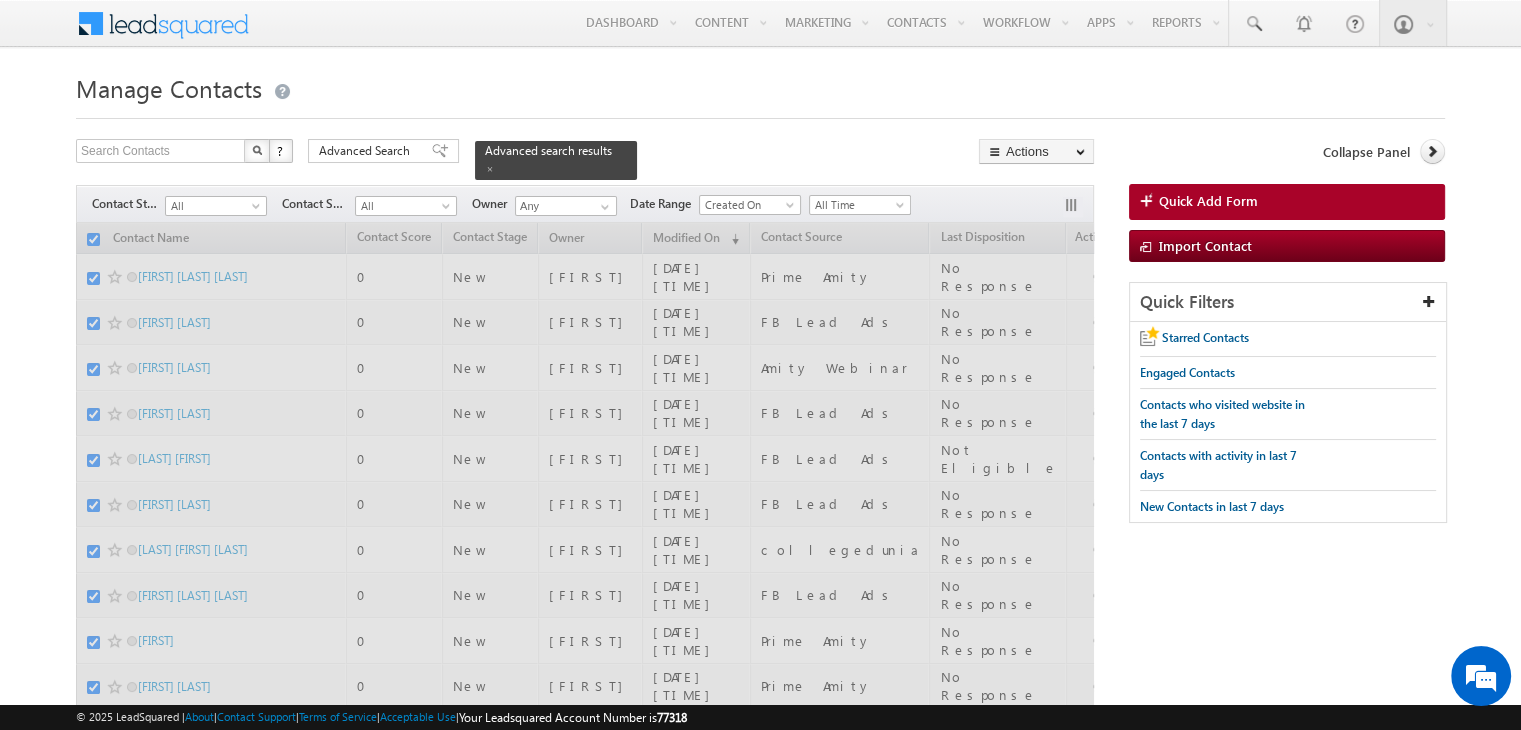 checkbox on "false" 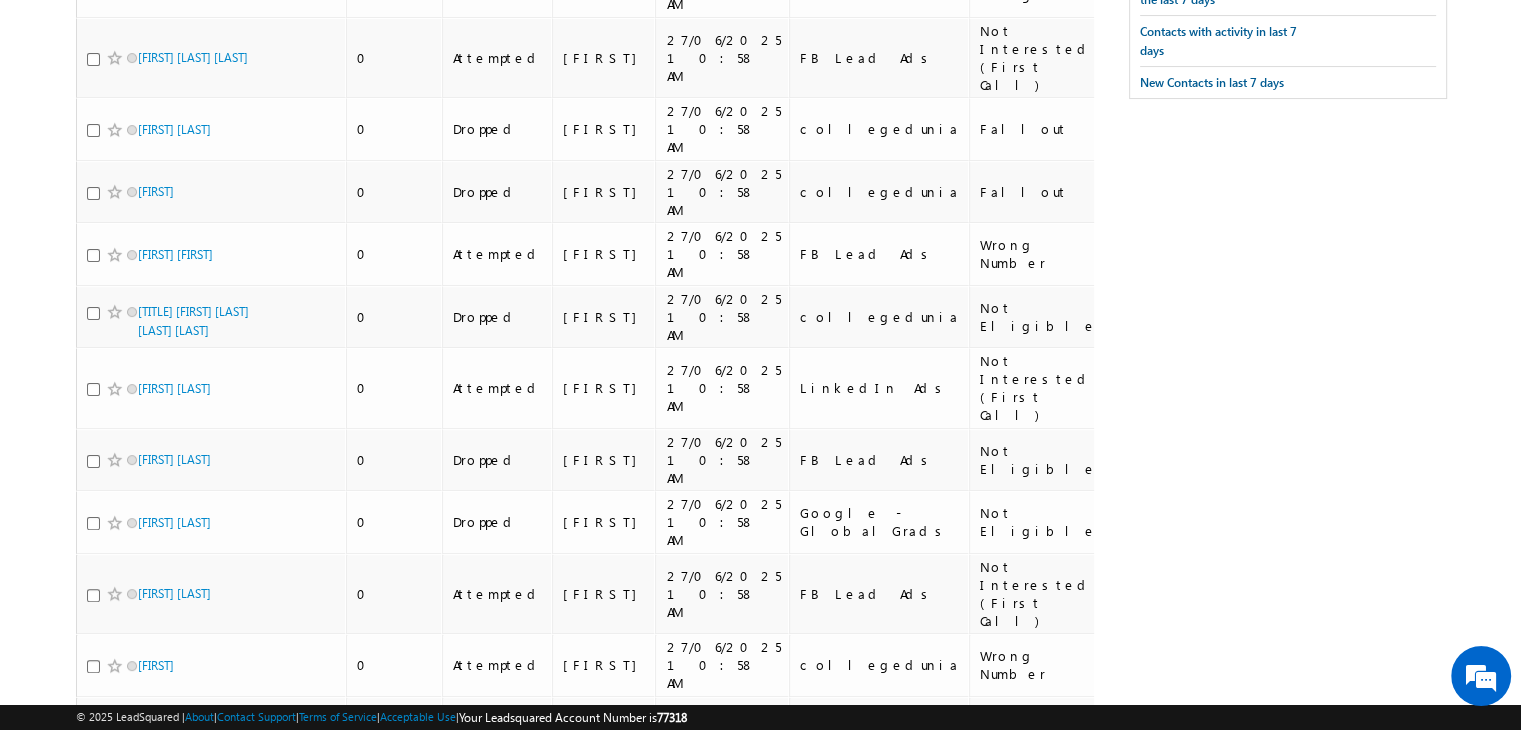 scroll, scrollTop: 0, scrollLeft: 0, axis: both 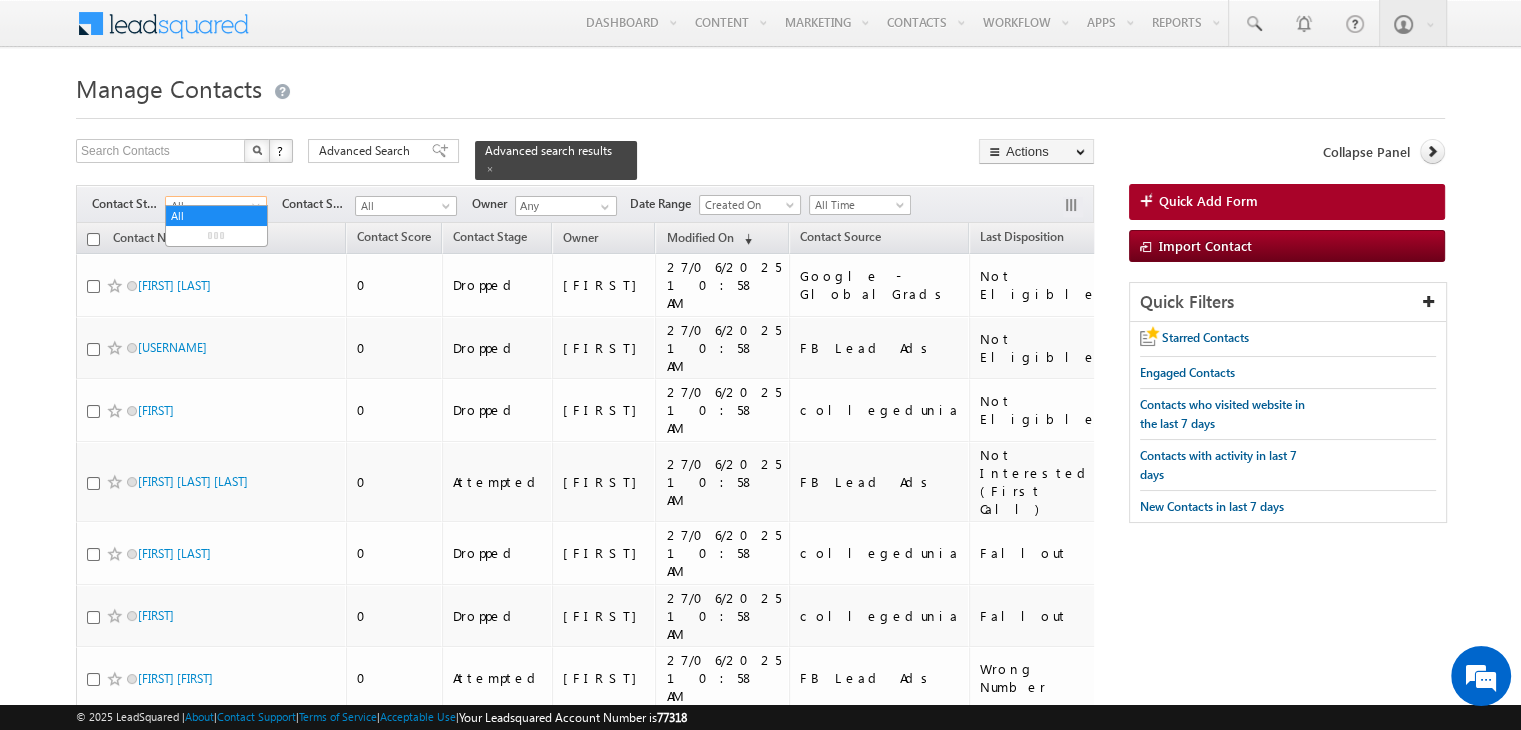 click on "All" at bounding box center (213, 206) 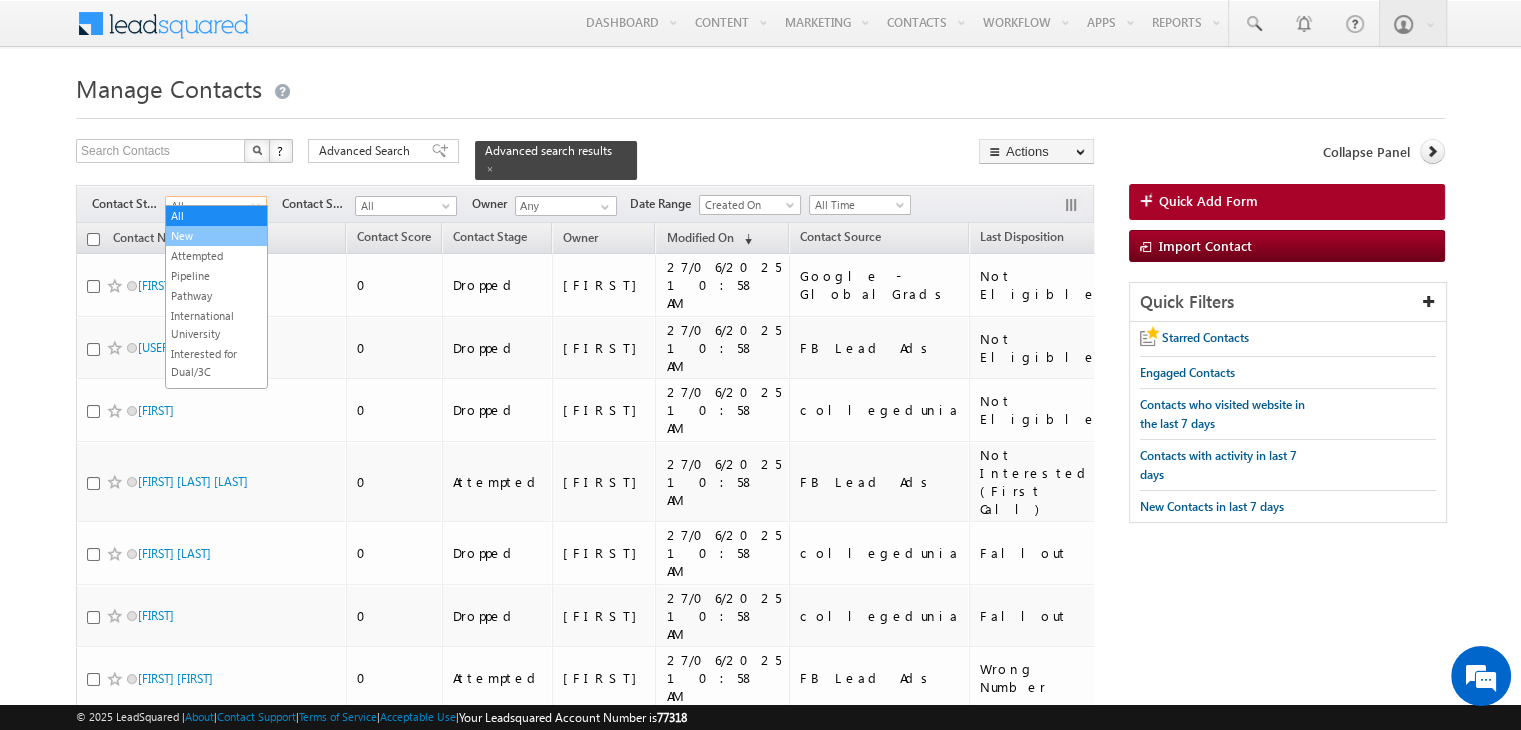 click on "New" at bounding box center (216, 236) 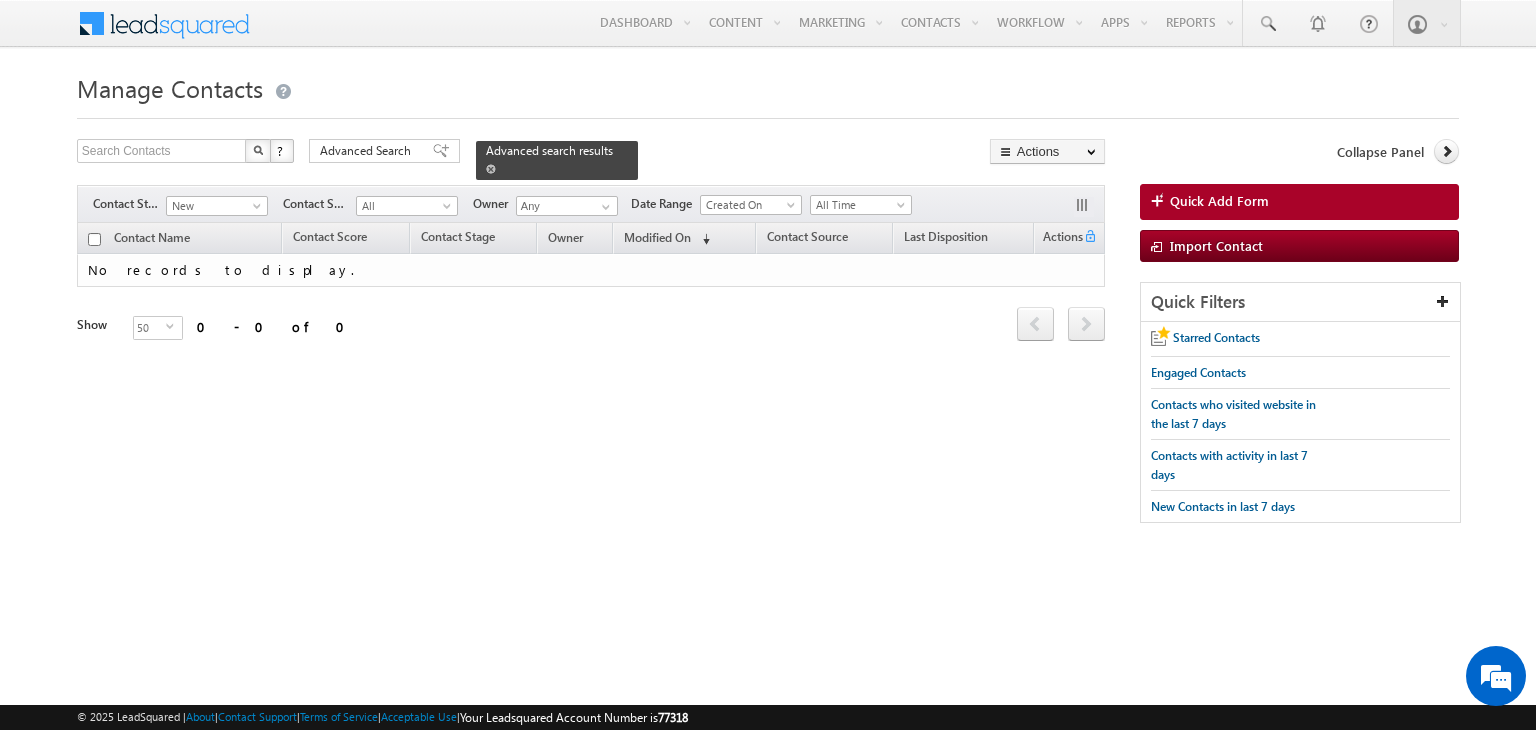 click at bounding box center (491, 169) 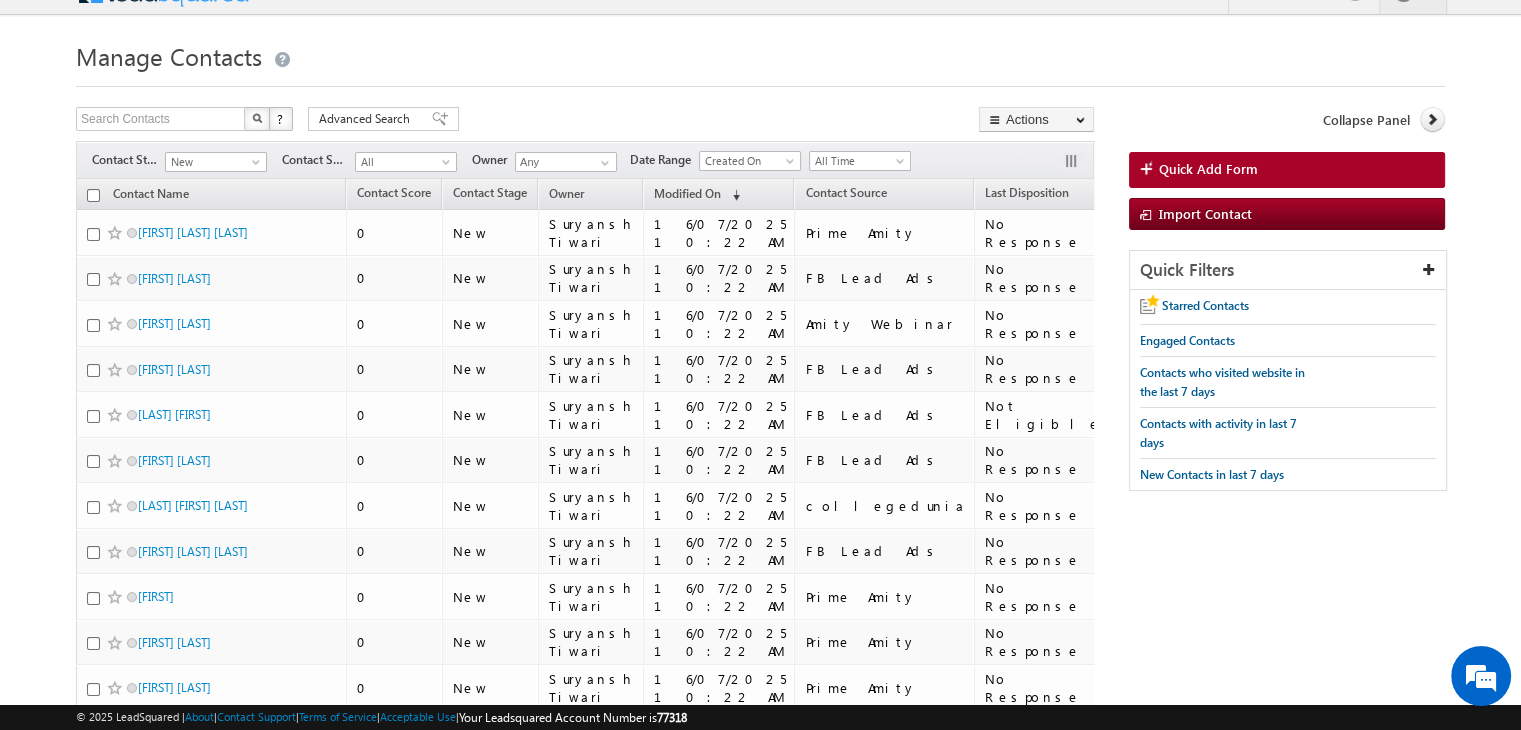 scroll, scrollTop: 0, scrollLeft: 0, axis: both 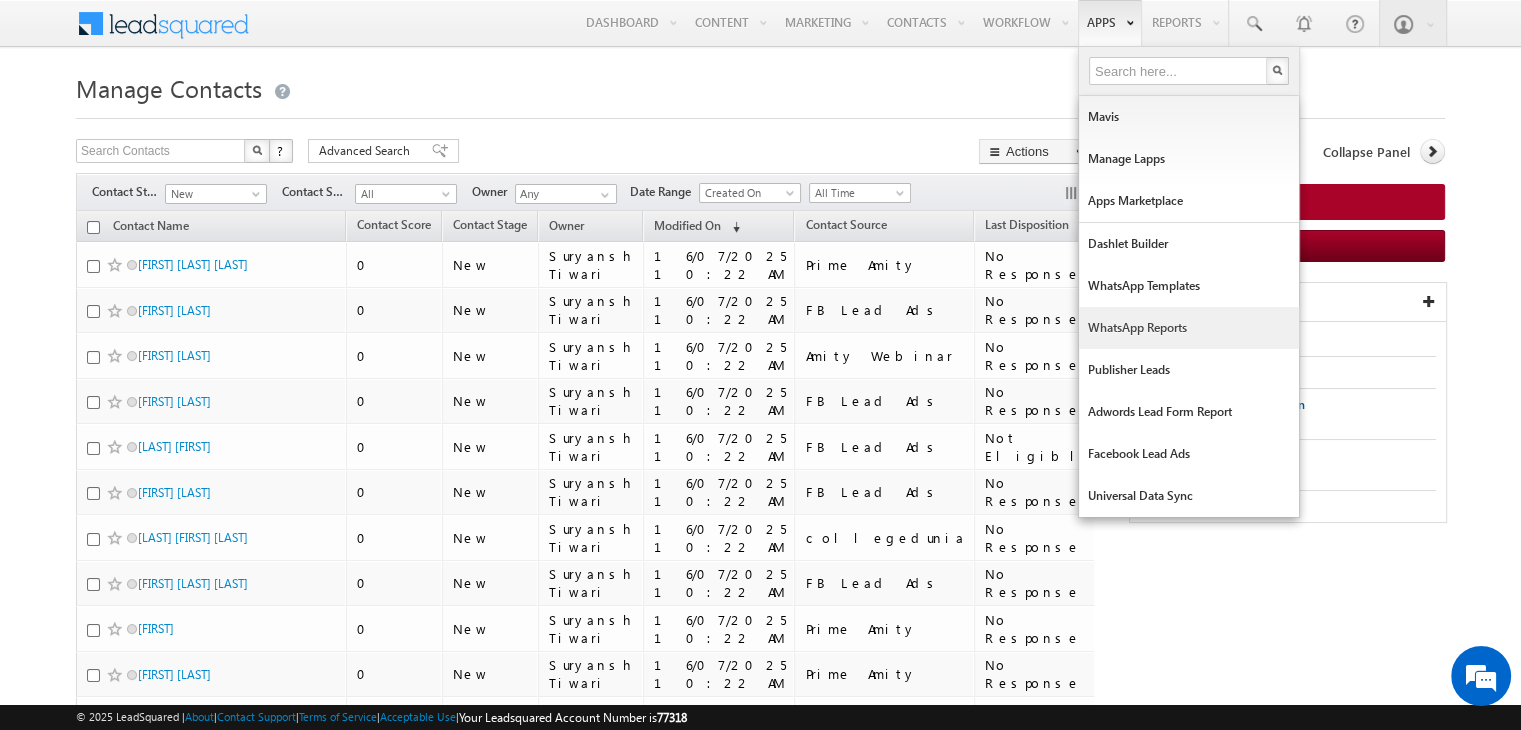 click on "WhatsApp Reports" at bounding box center [1189, 328] 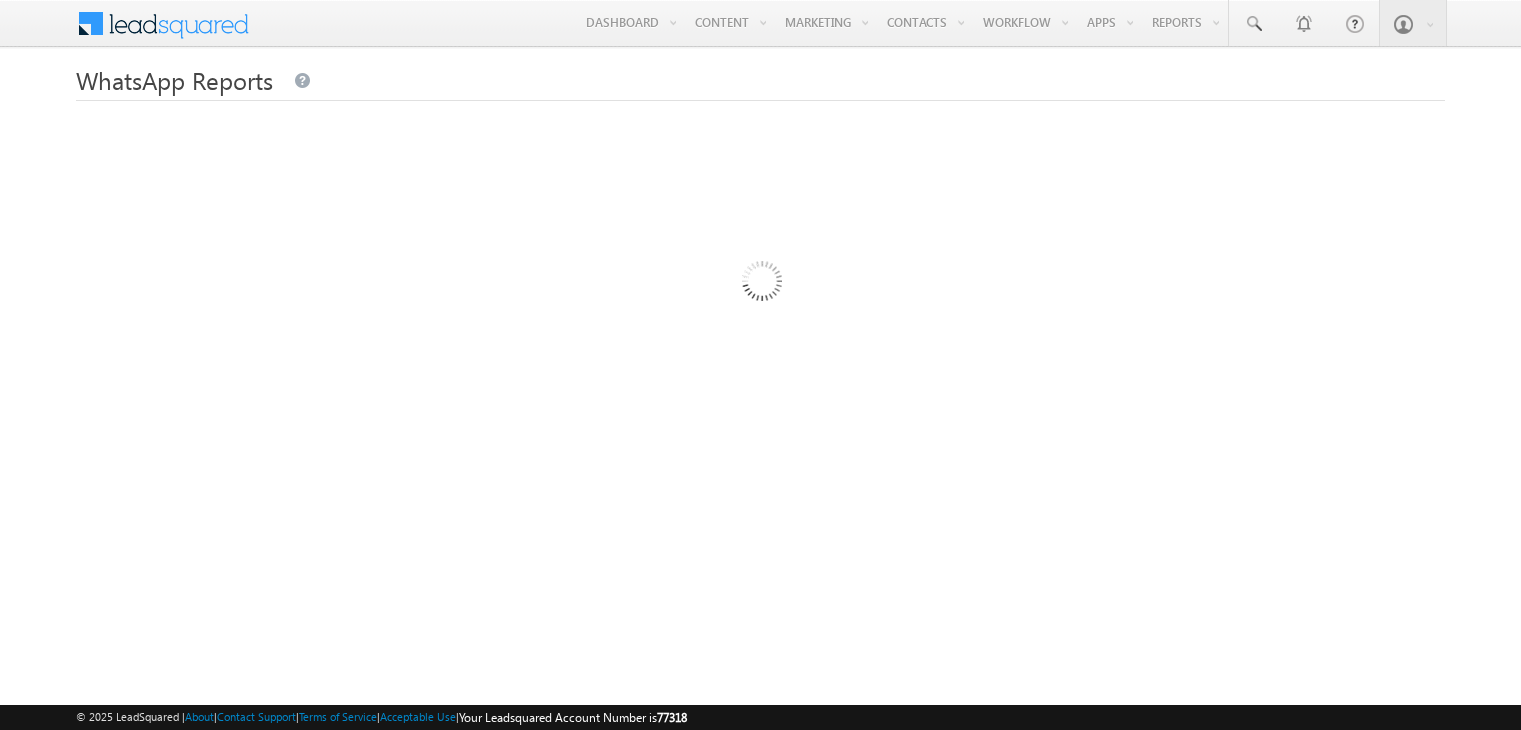 scroll, scrollTop: 0, scrollLeft: 0, axis: both 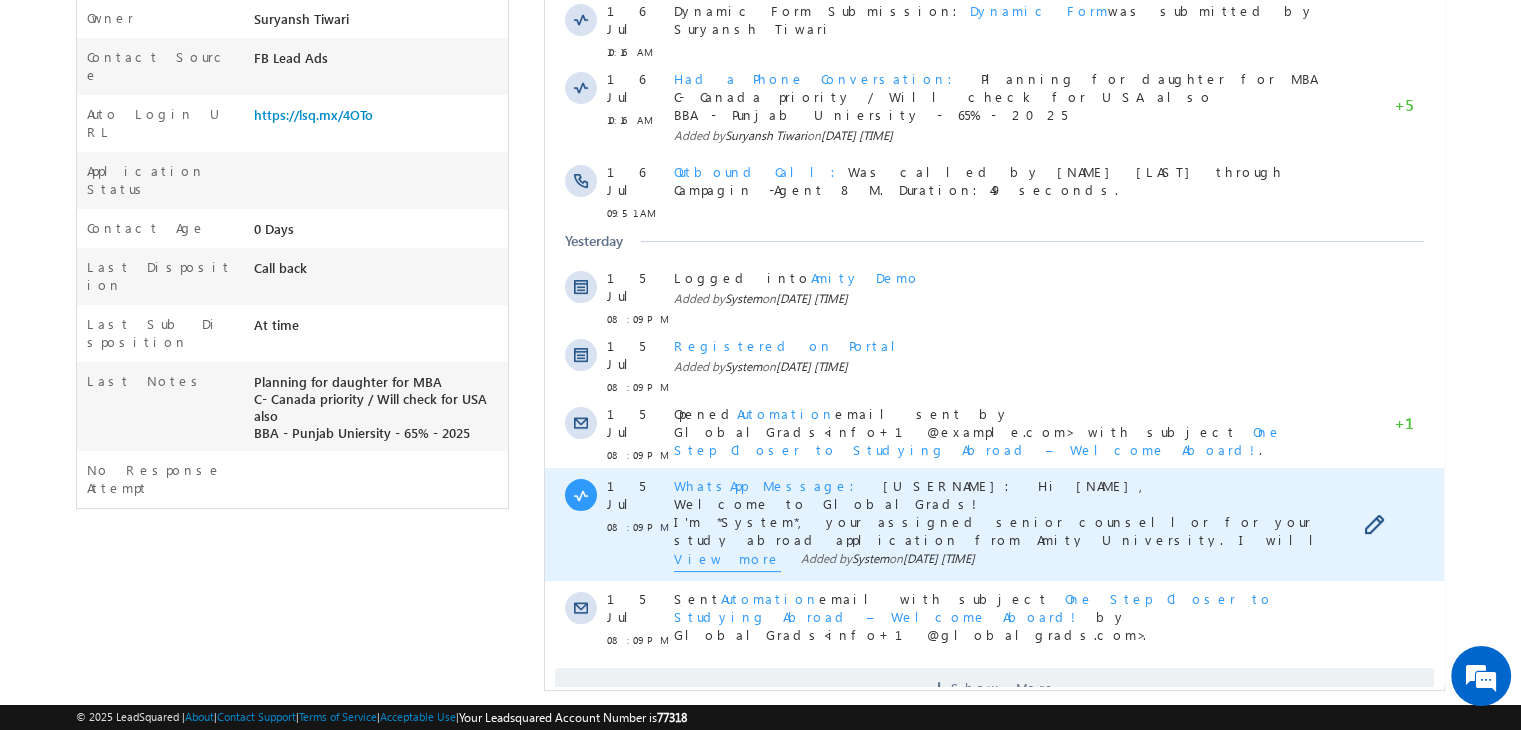 click on "View more" at bounding box center (727, 561) 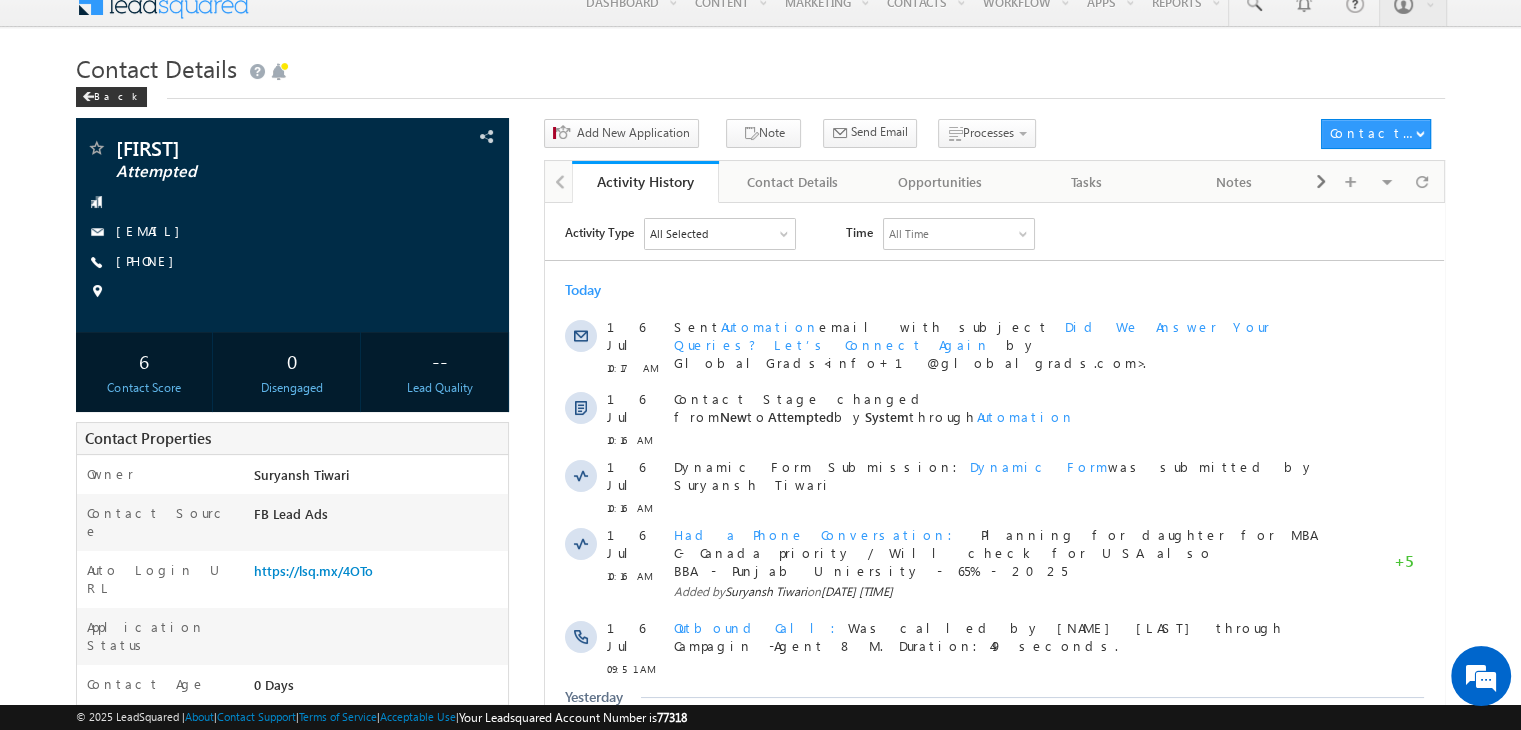 scroll, scrollTop: 0, scrollLeft: 0, axis: both 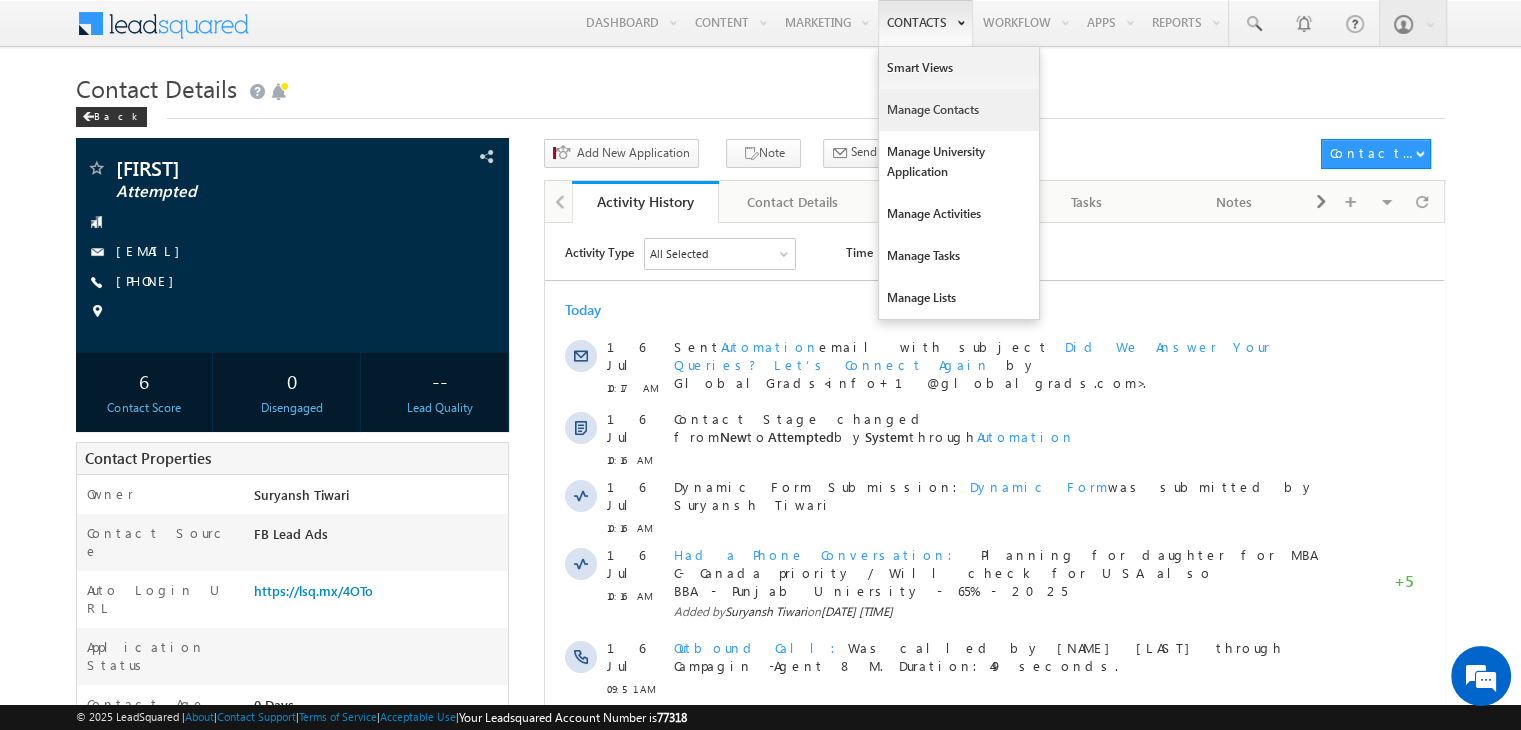 click on "Manage Contacts" at bounding box center [959, 110] 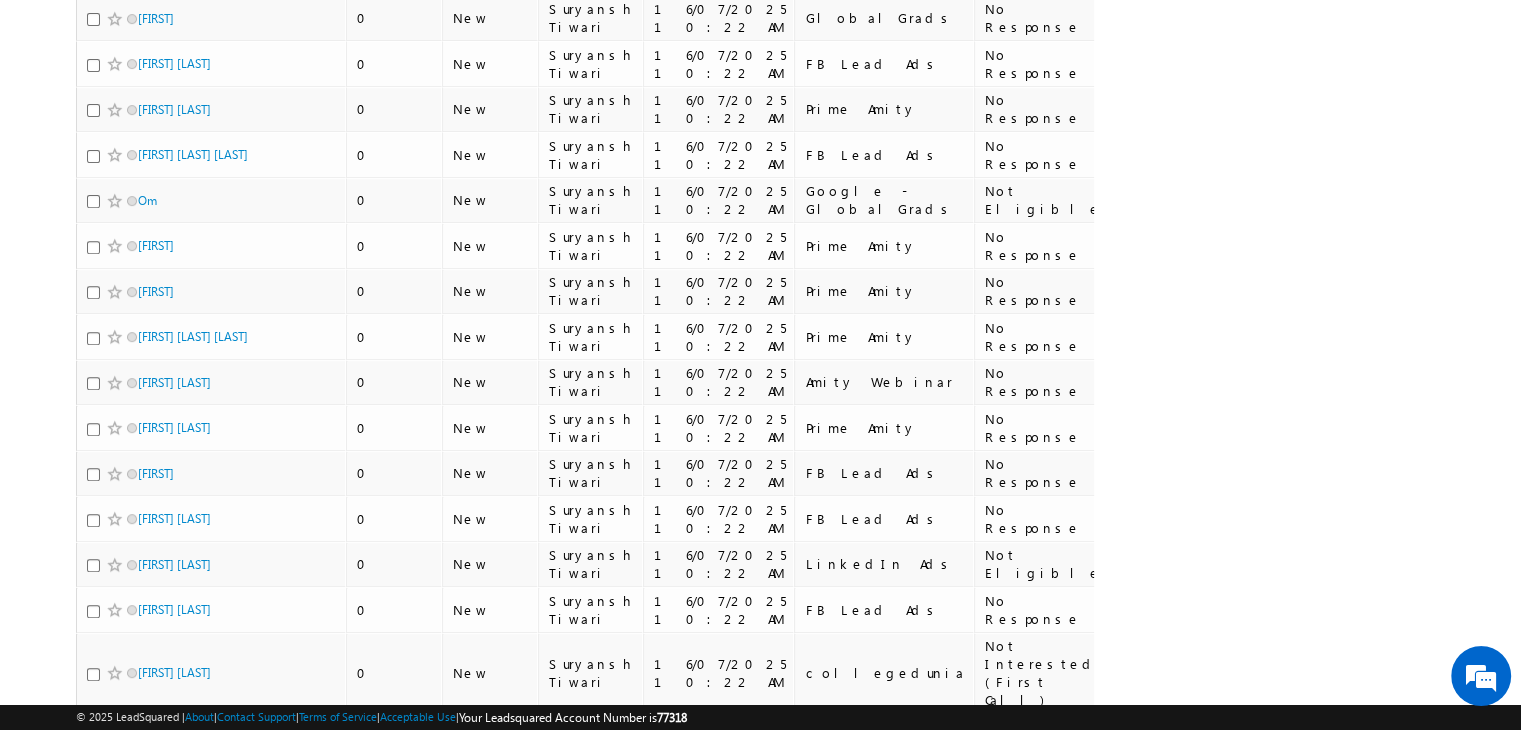 scroll, scrollTop: 744, scrollLeft: 0, axis: vertical 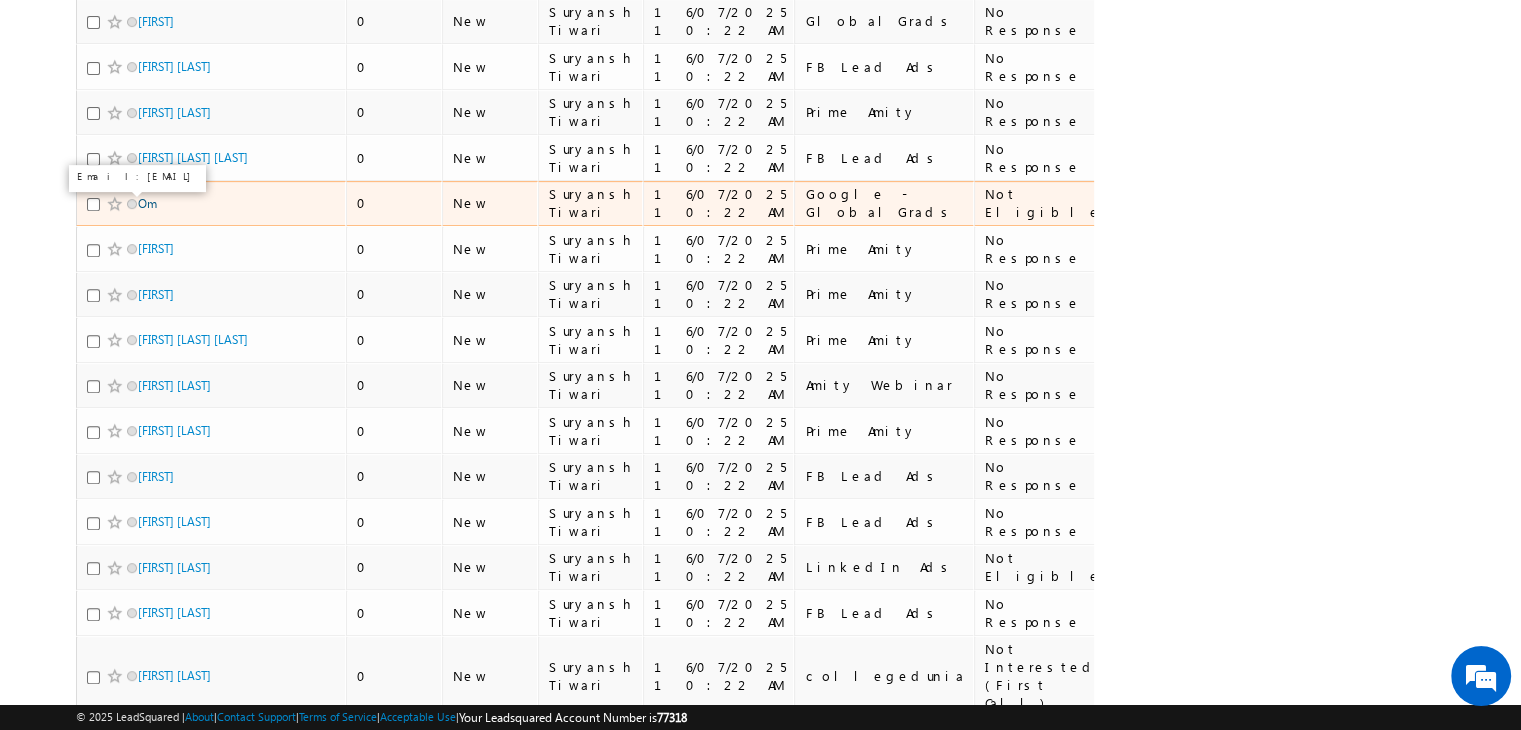 click on "Om" at bounding box center (147, 203) 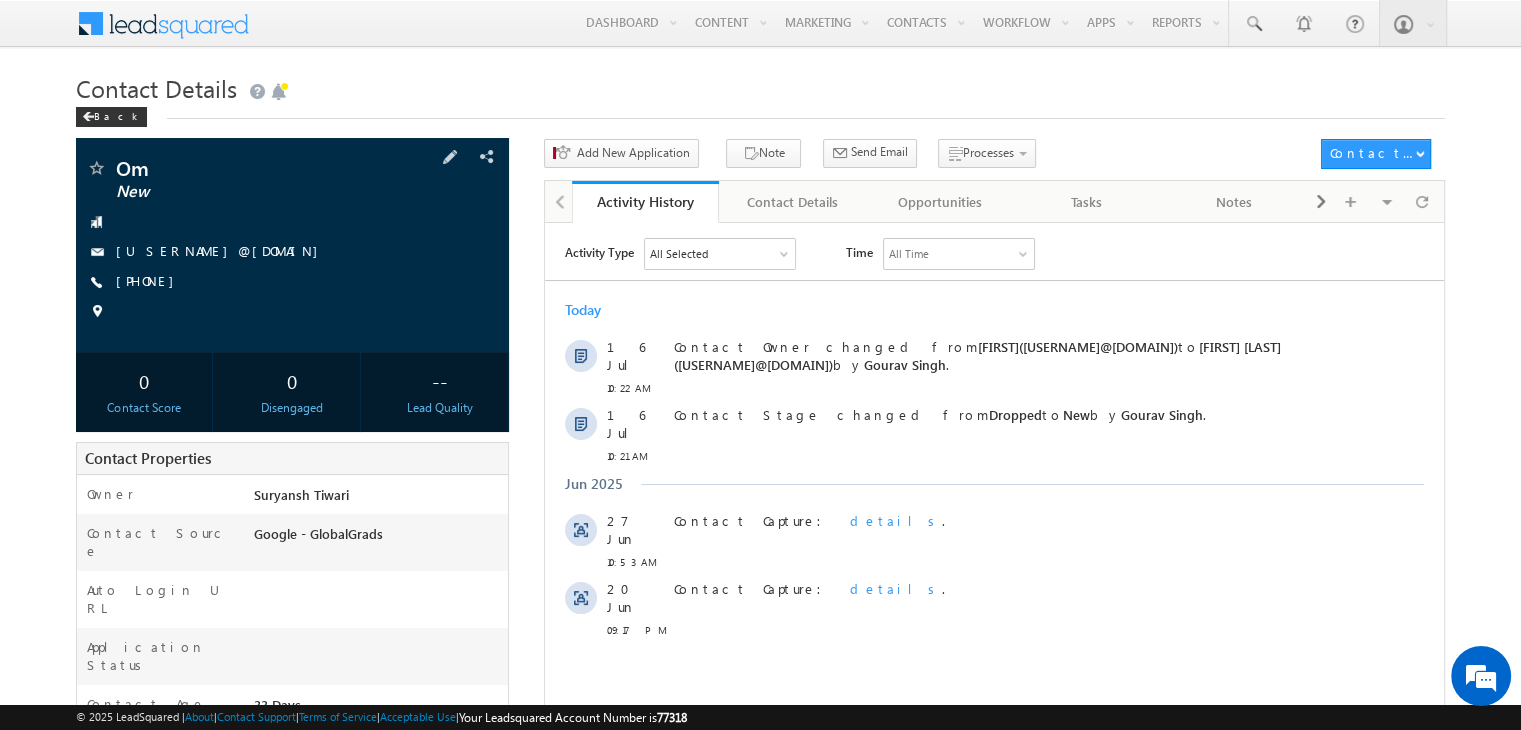 scroll, scrollTop: 0, scrollLeft: 0, axis: both 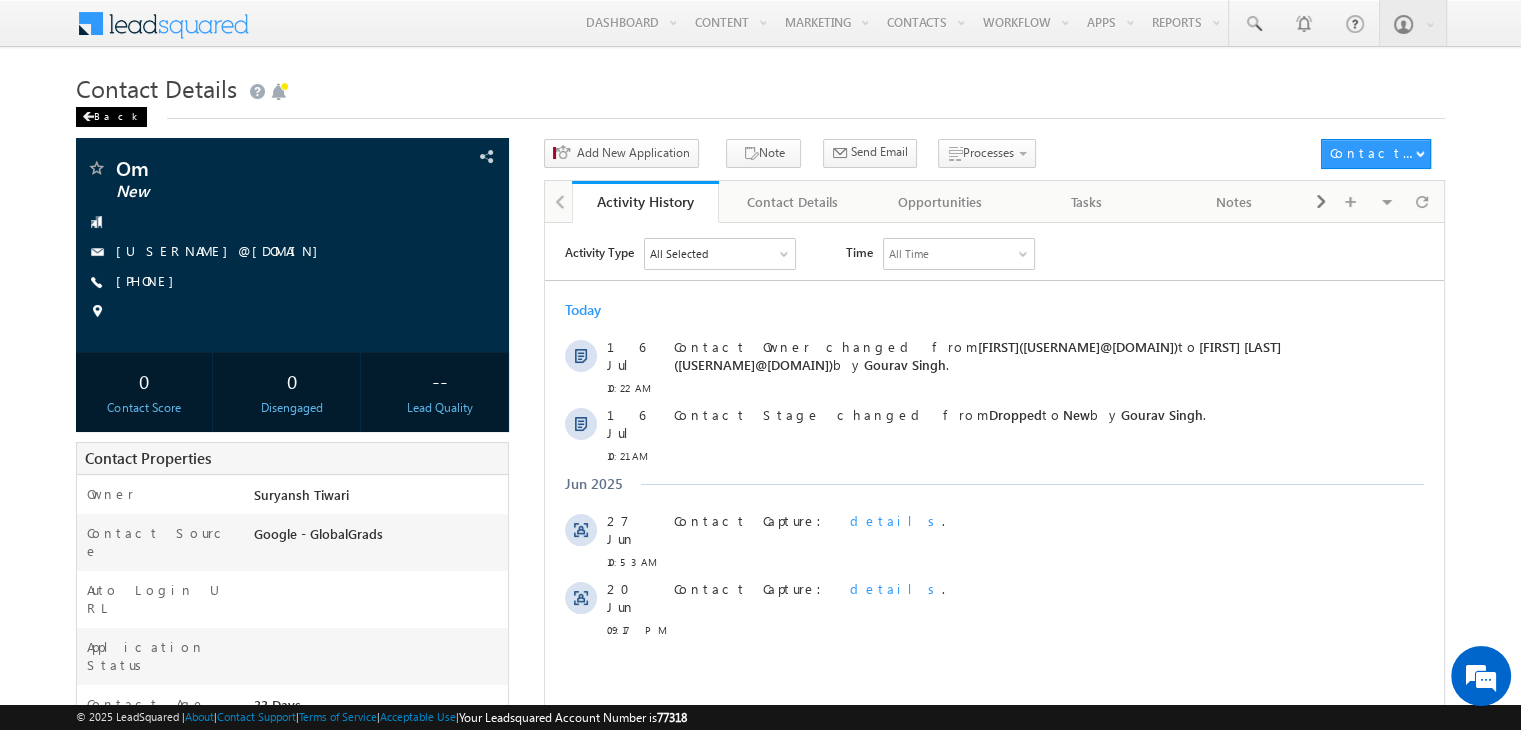 click on "Back" at bounding box center (111, 117) 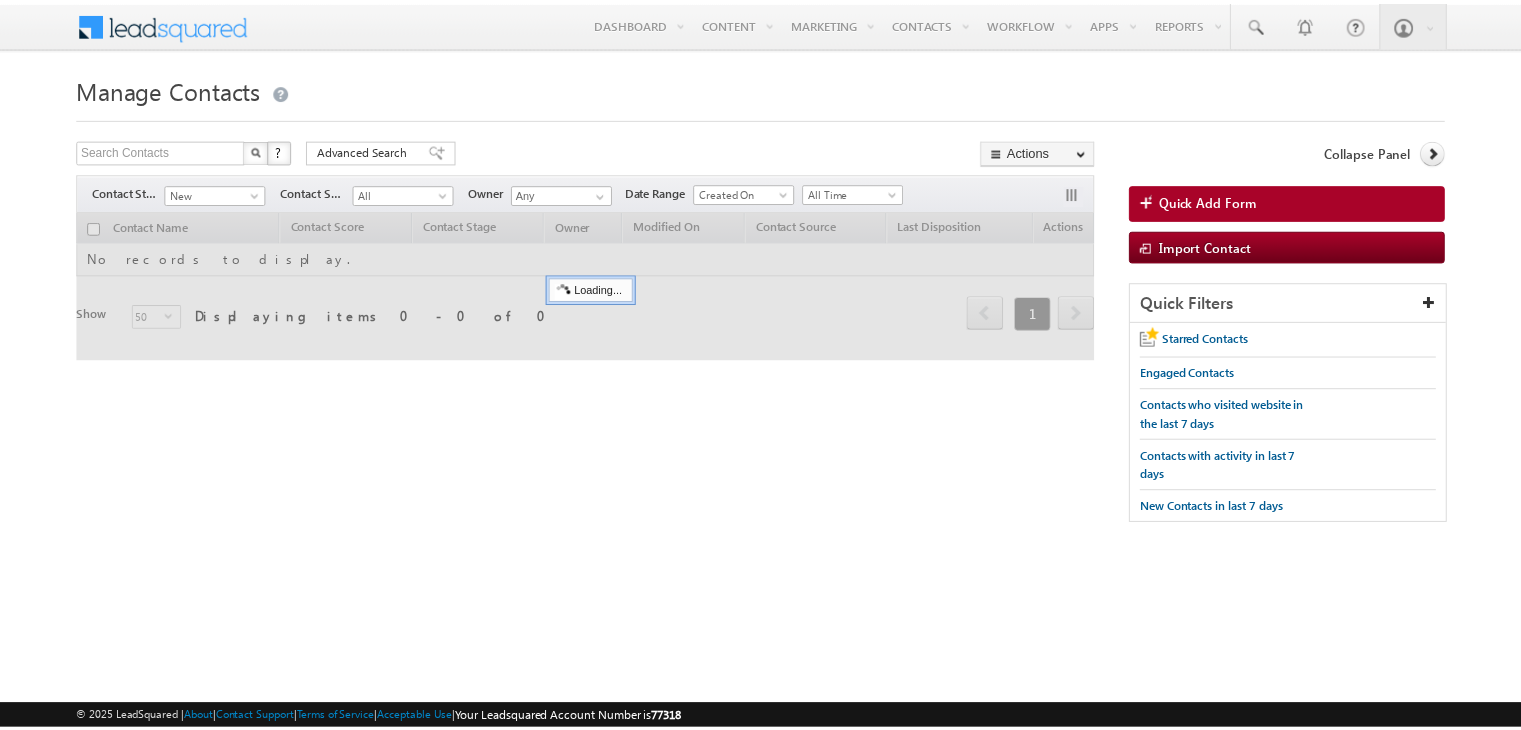 scroll, scrollTop: 0, scrollLeft: 0, axis: both 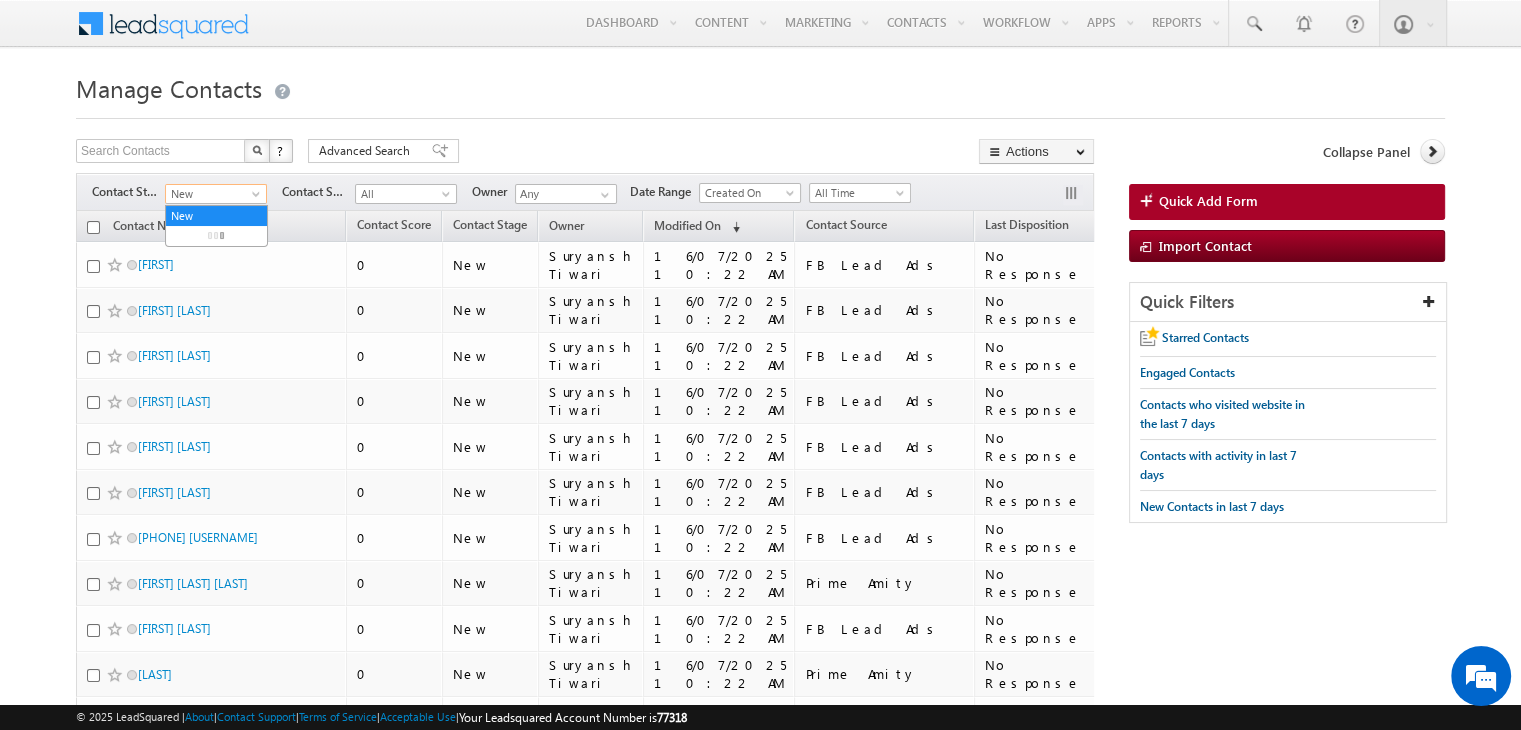 click on "New" at bounding box center [213, 194] 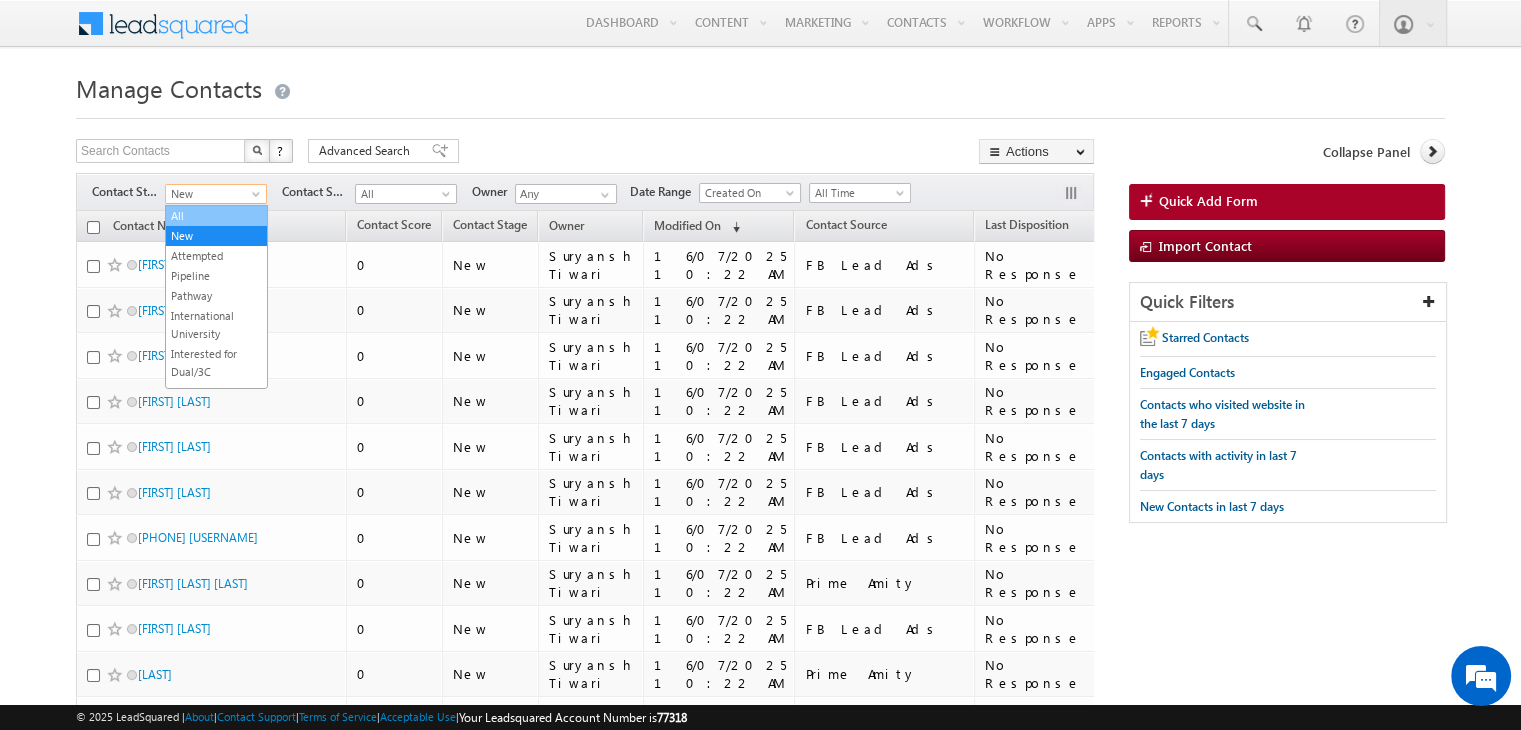 click on "All" at bounding box center (216, 216) 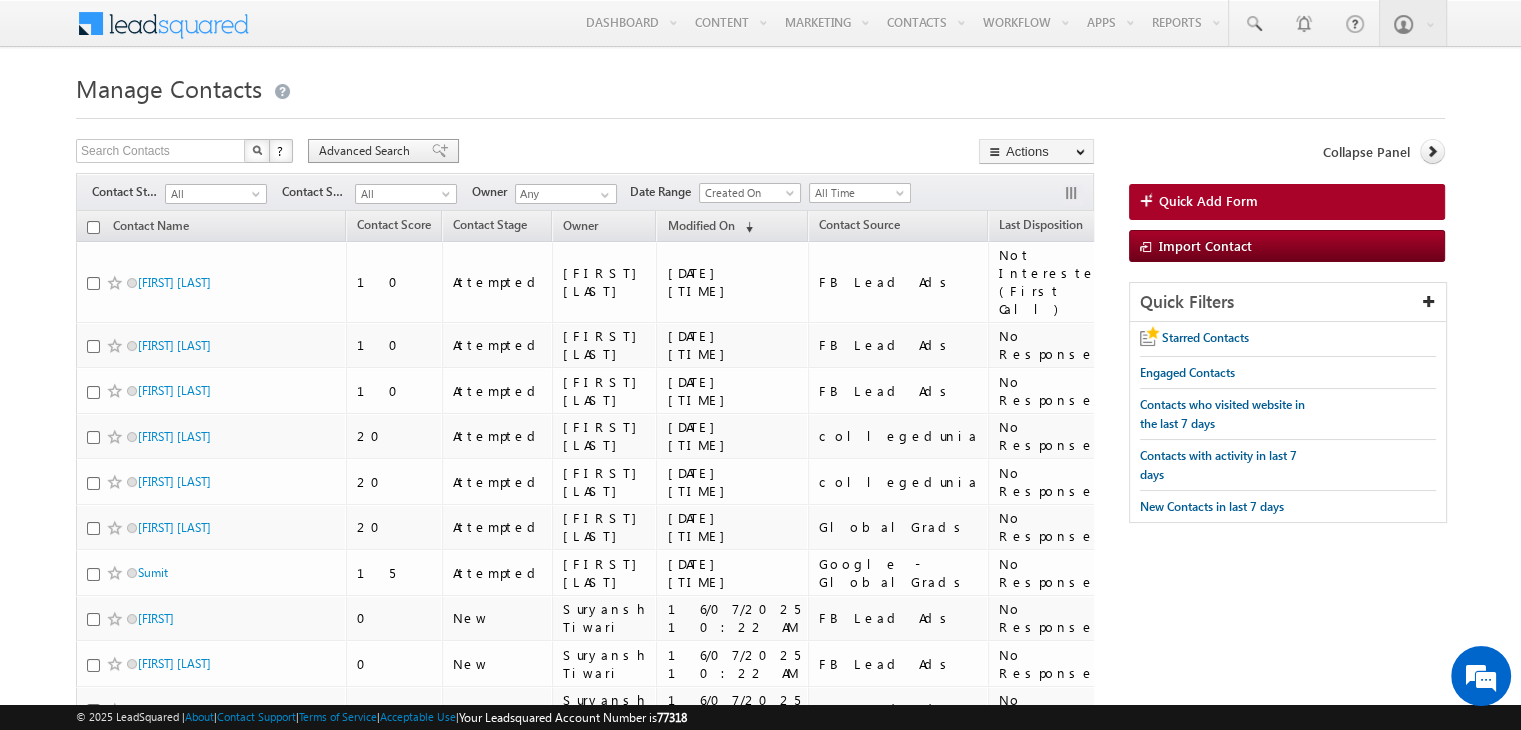 click on "Advanced Search" at bounding box center (383, 151) 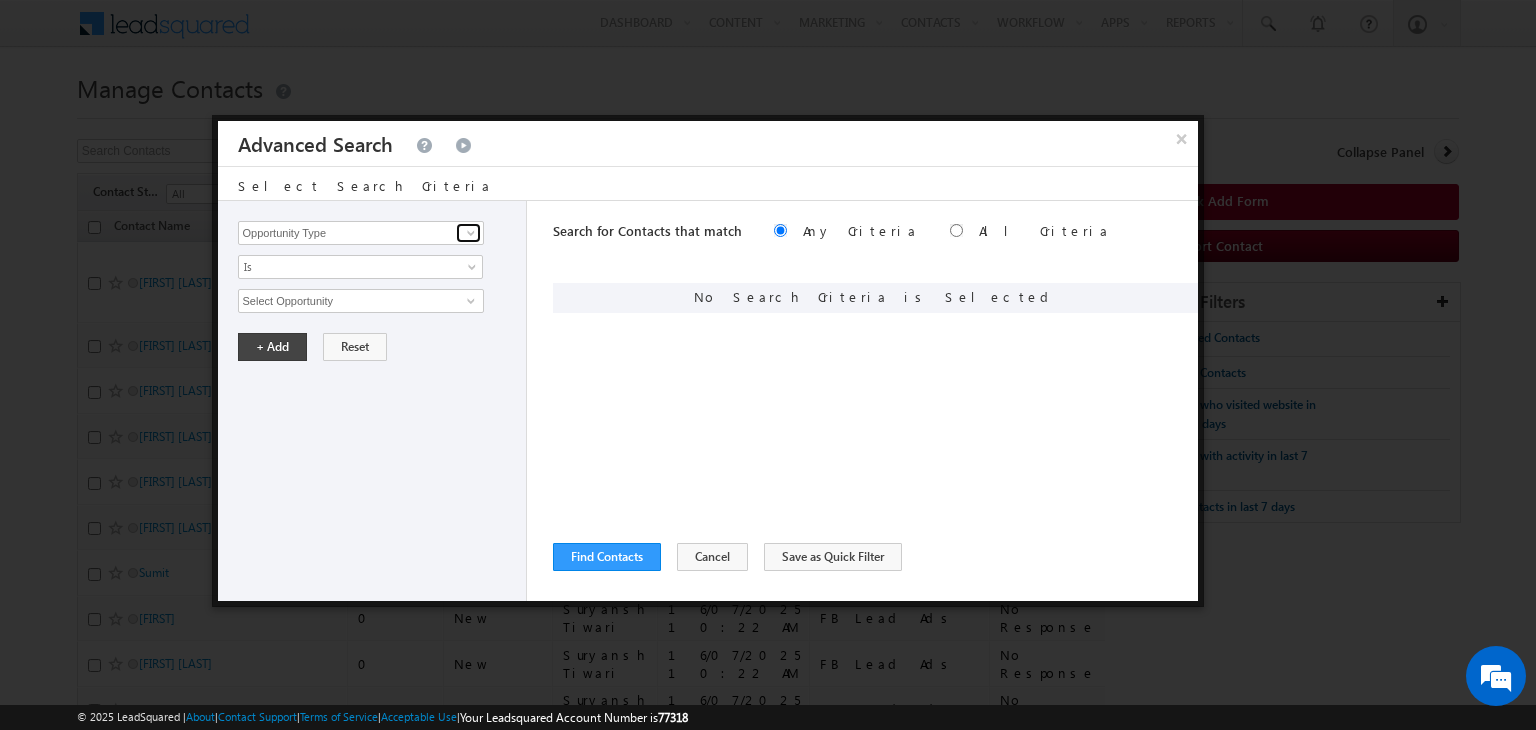 click at bounding box center (471, 233) 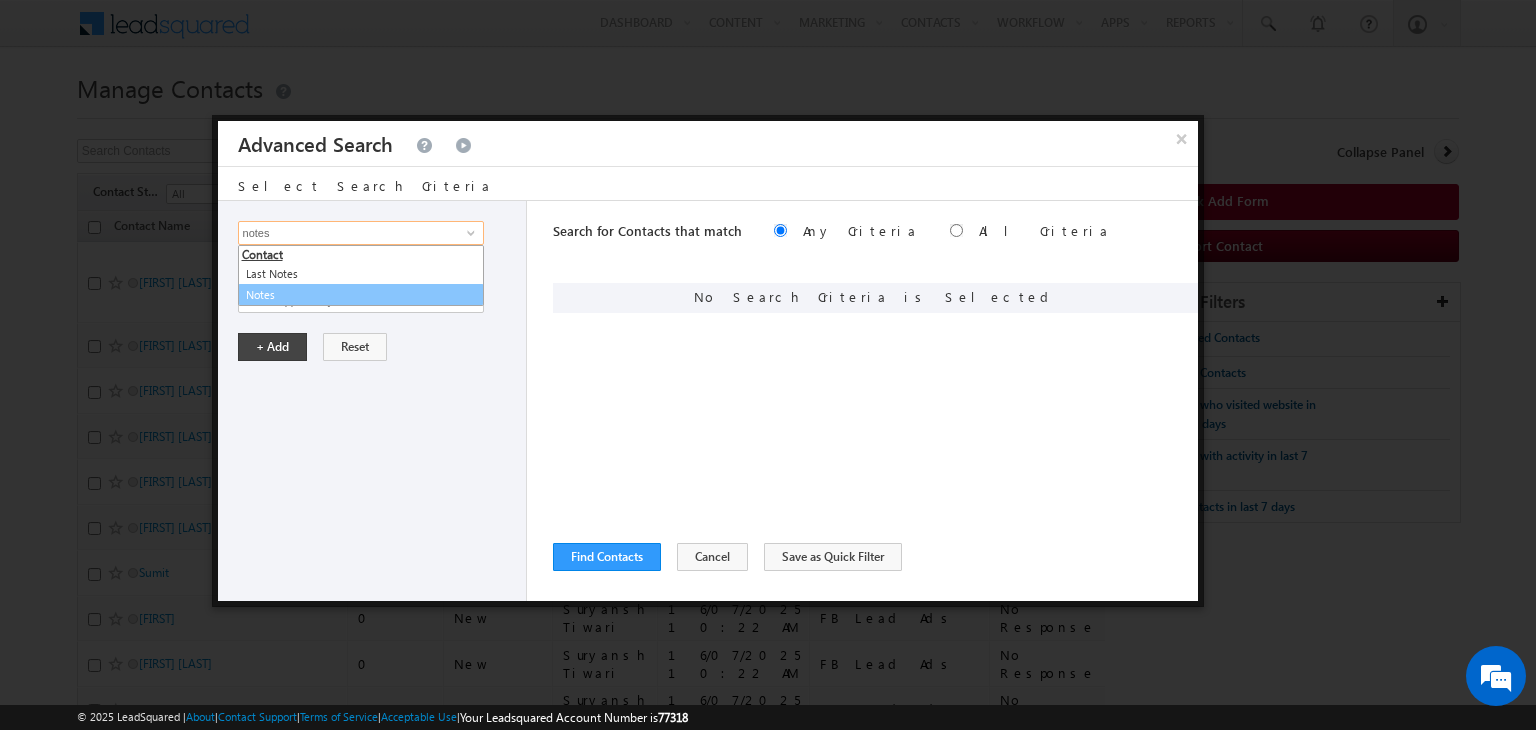 click on "Notes" at bounding box center [361, 295] 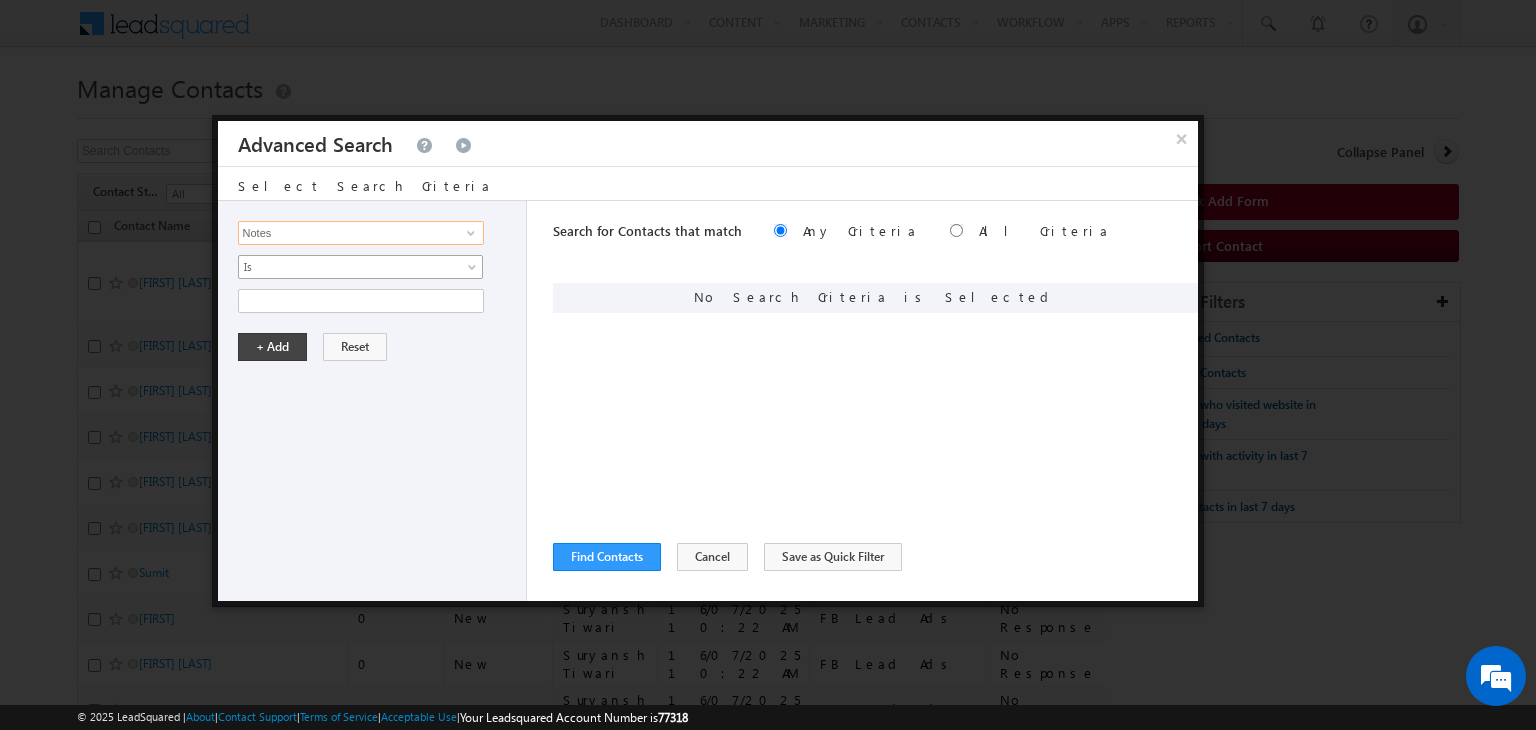 type on "Notes" 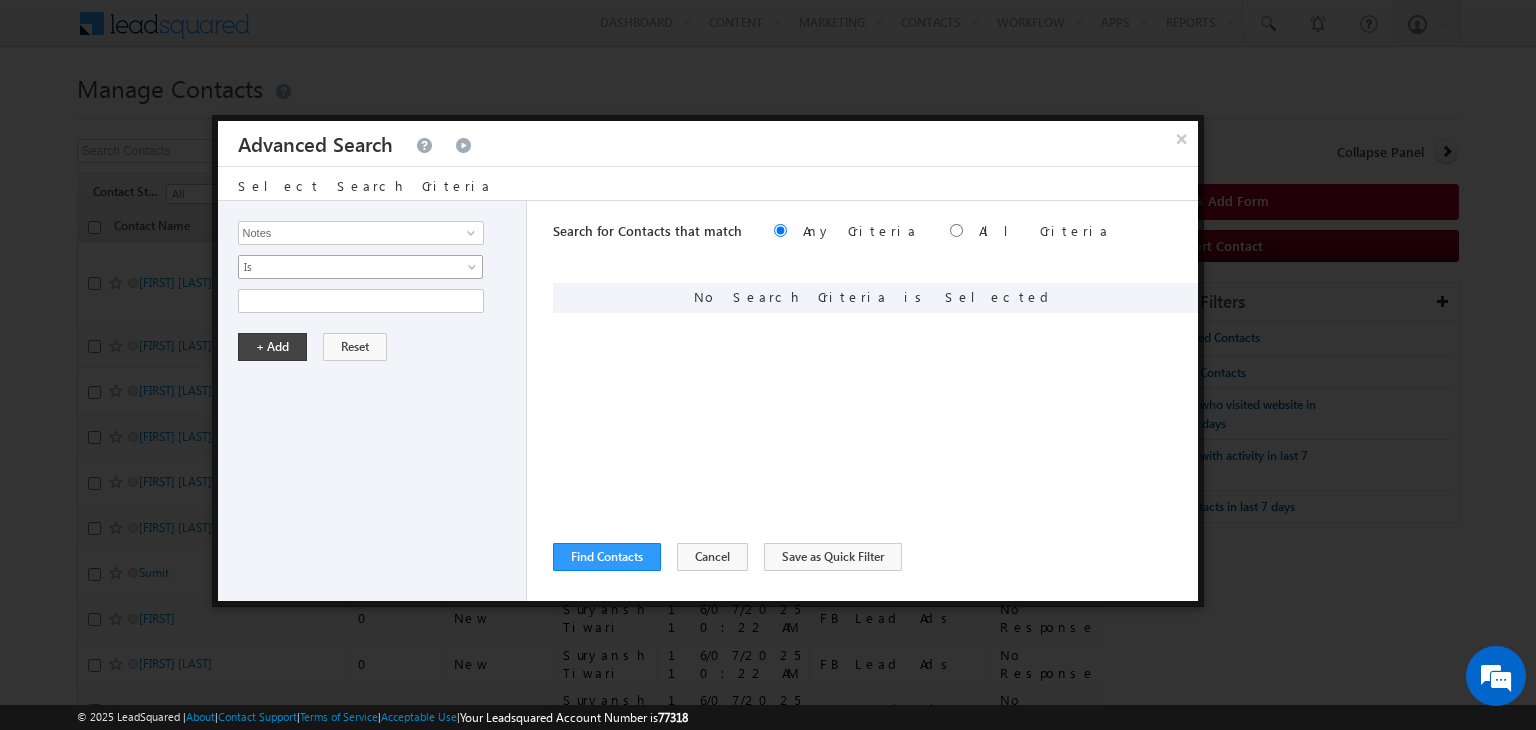 click on "Is" at bounding box center [347, 267] 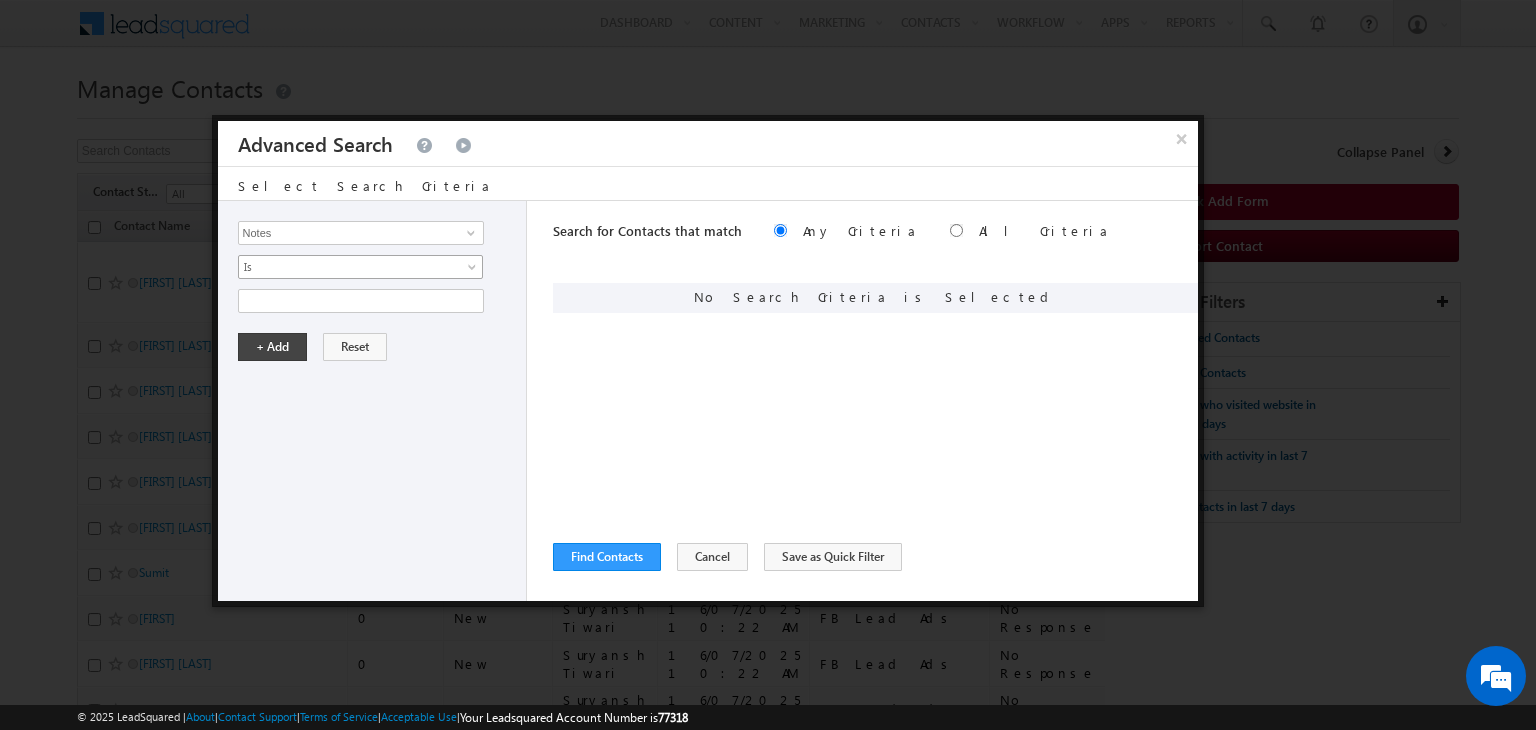 click on "Is" at bounding box center (347, 267) 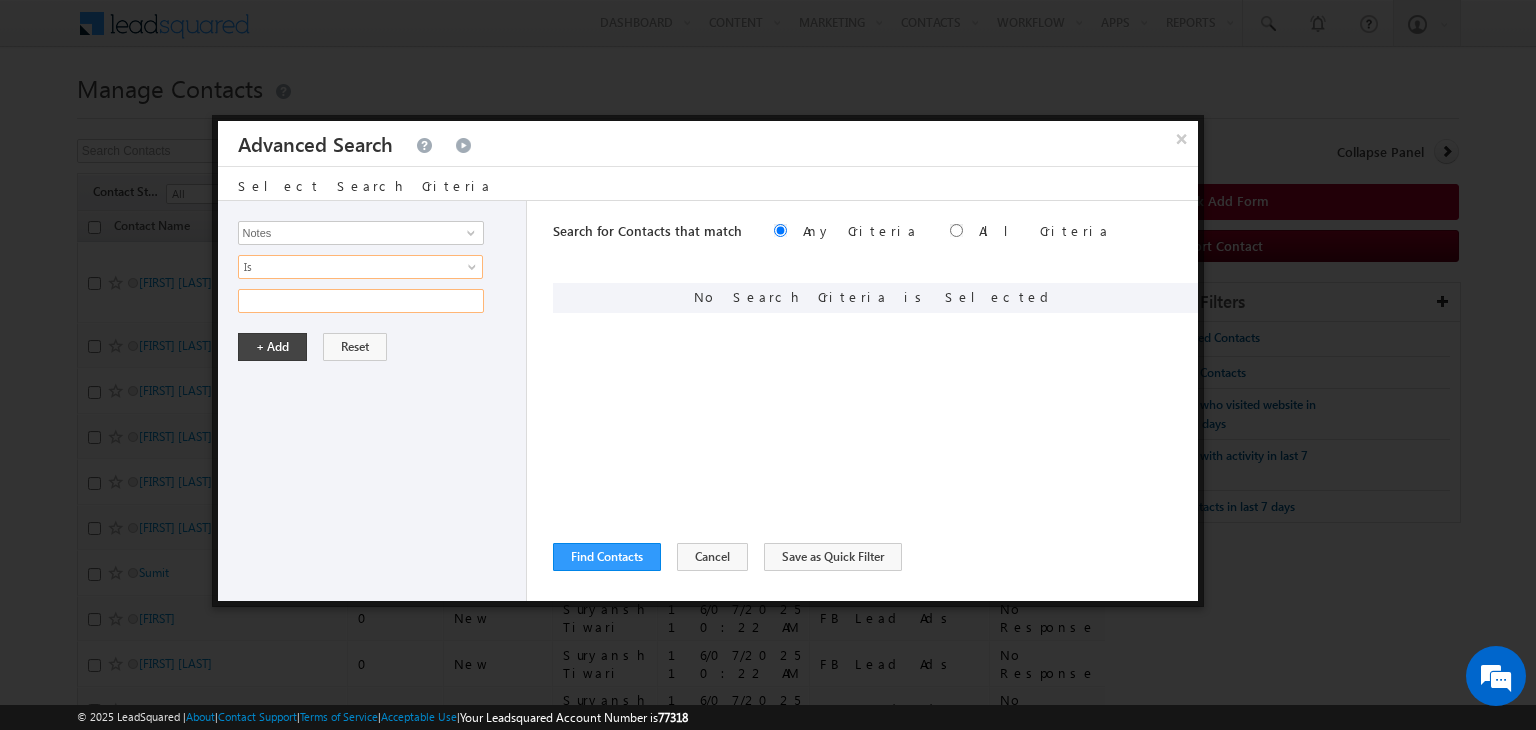 click at bounding box center [361, 301] 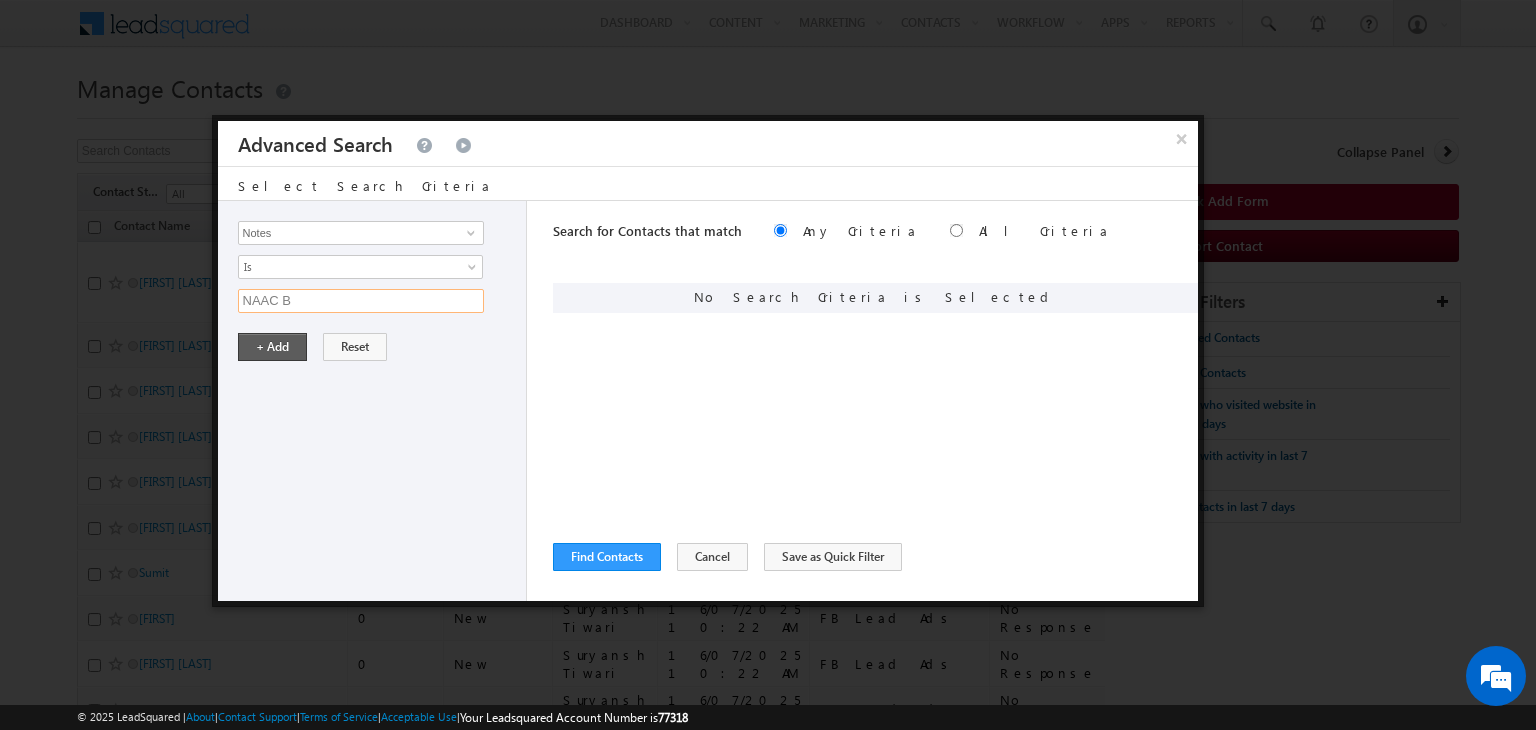 type on "NAAC B" 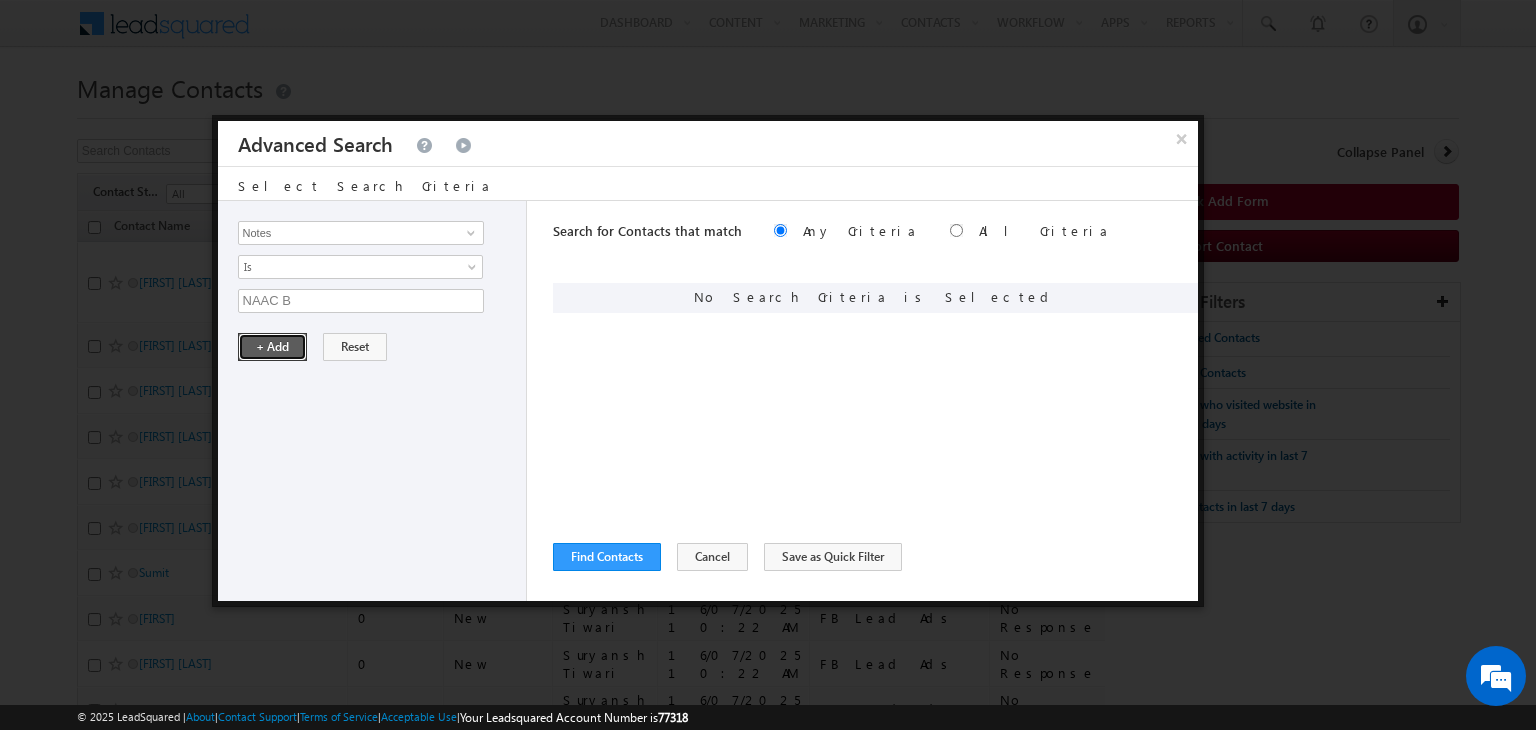 click on "+ Add" at bounding box center (272, 347) 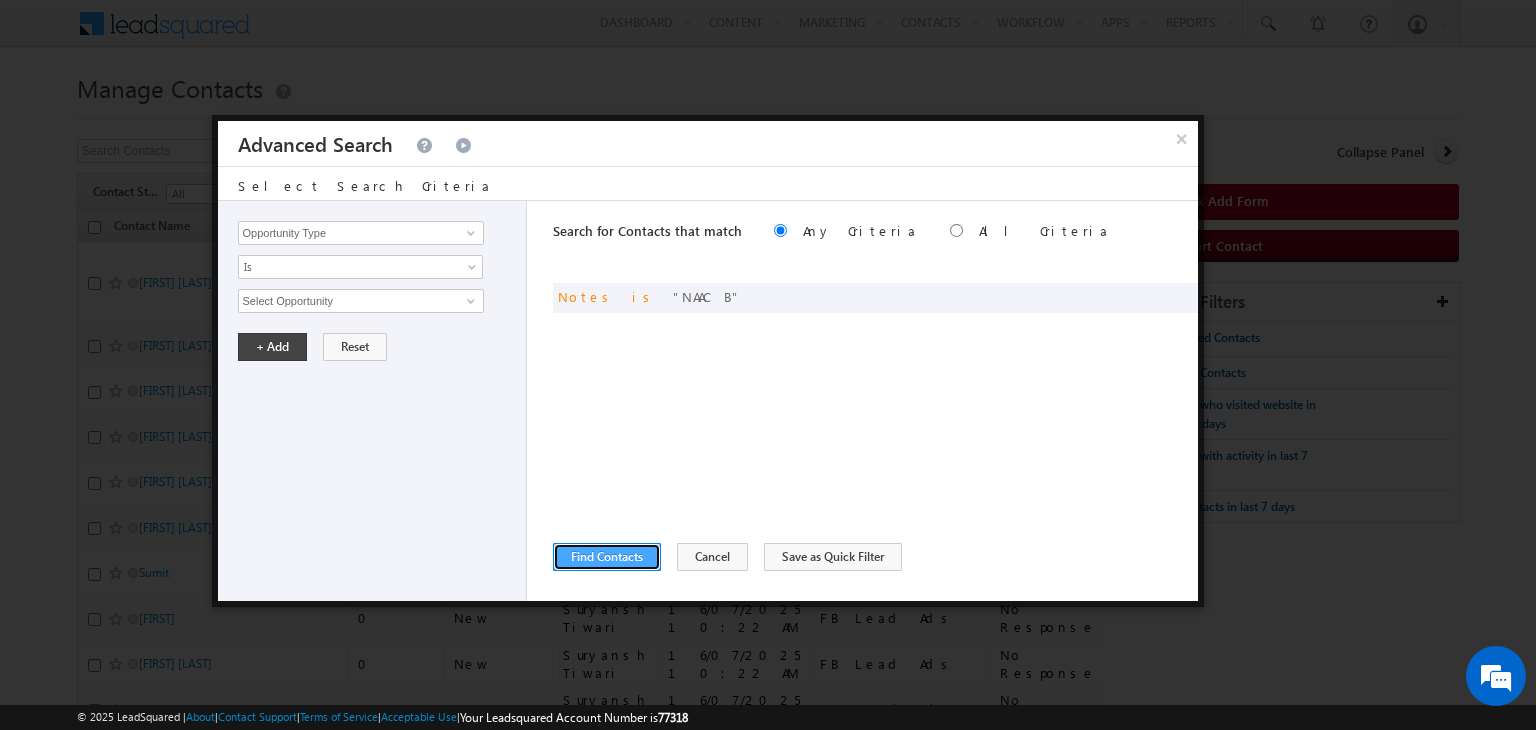 click on "Find Contacts" at bounding box center [607, 557] 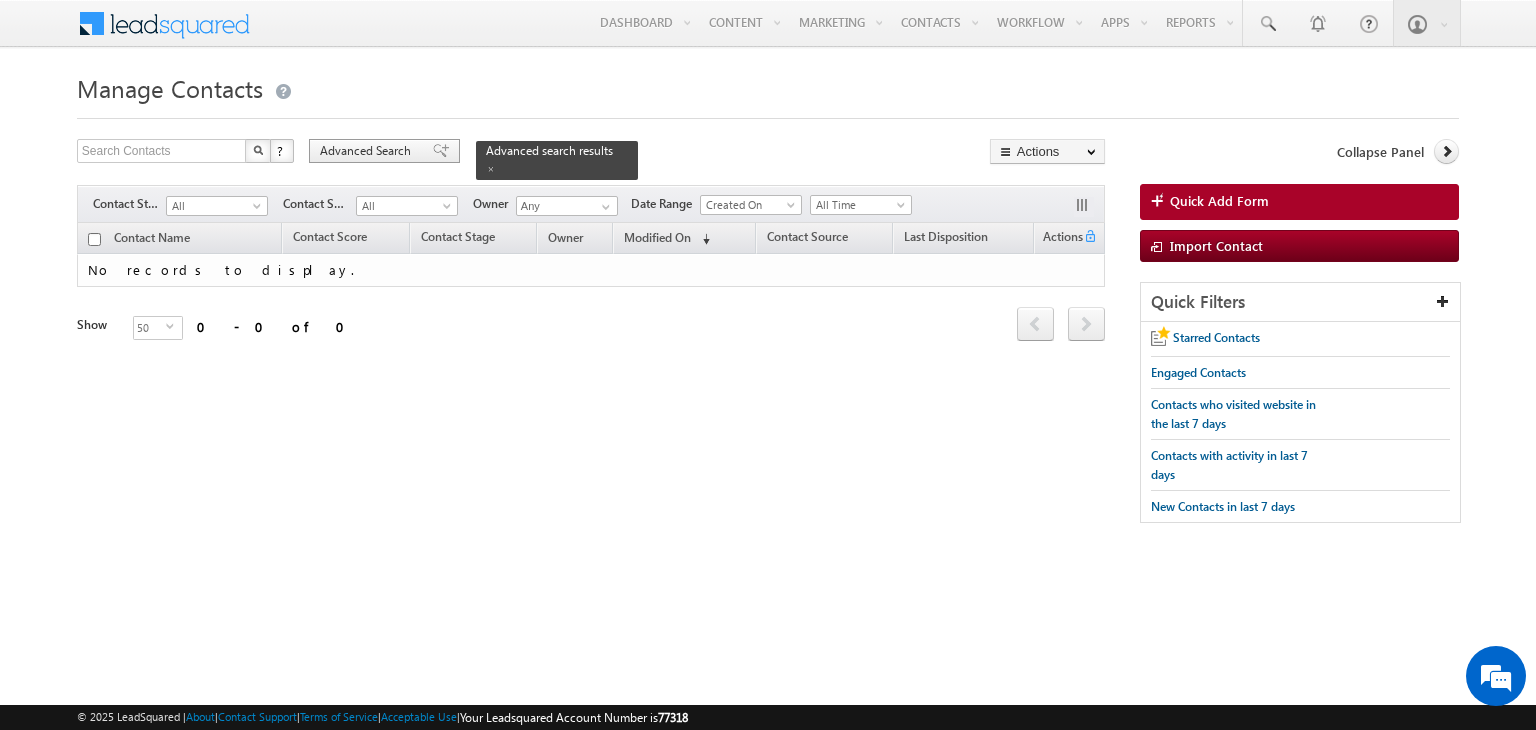 click on "Advanced Search" at bounding box center (368, 151) 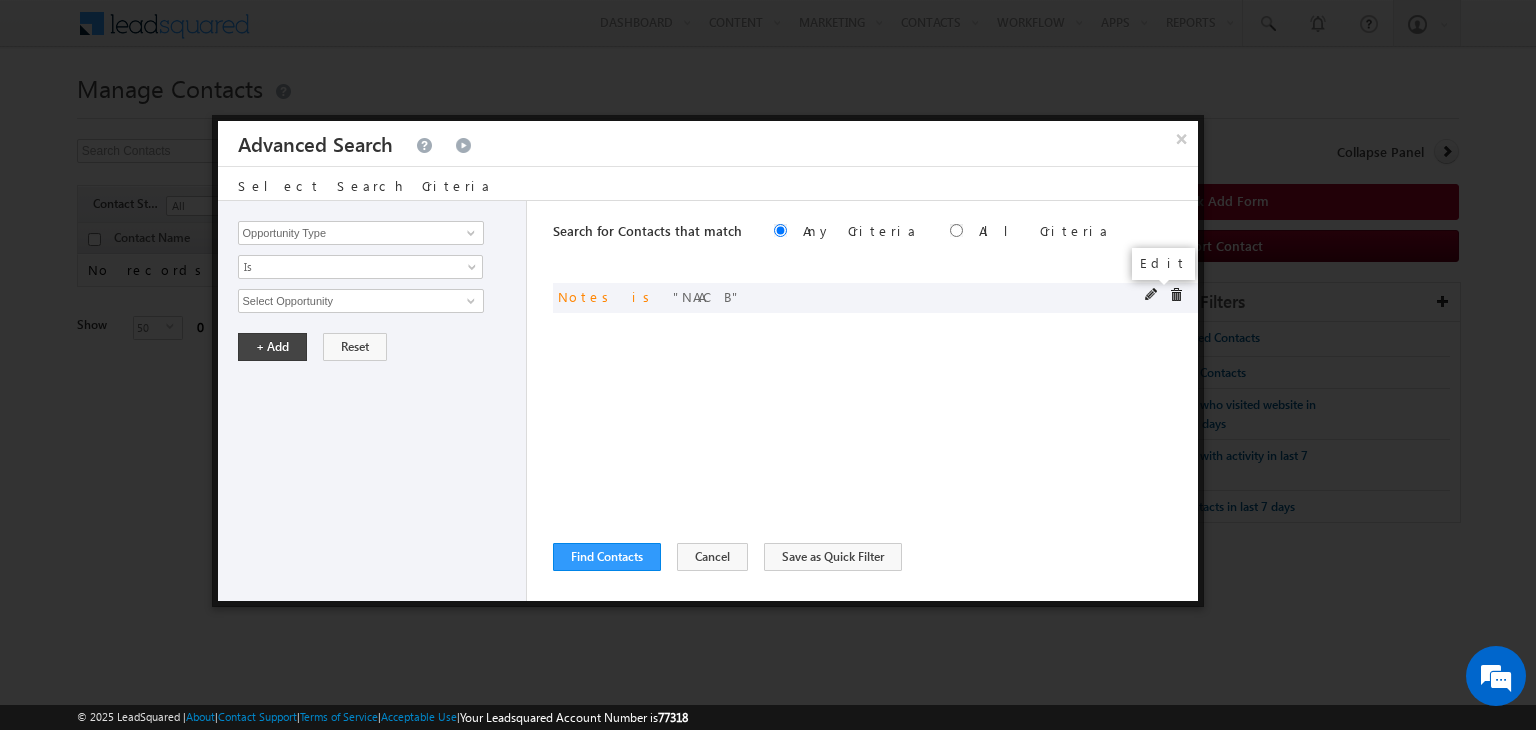 click at bounding box center [1152, 295] 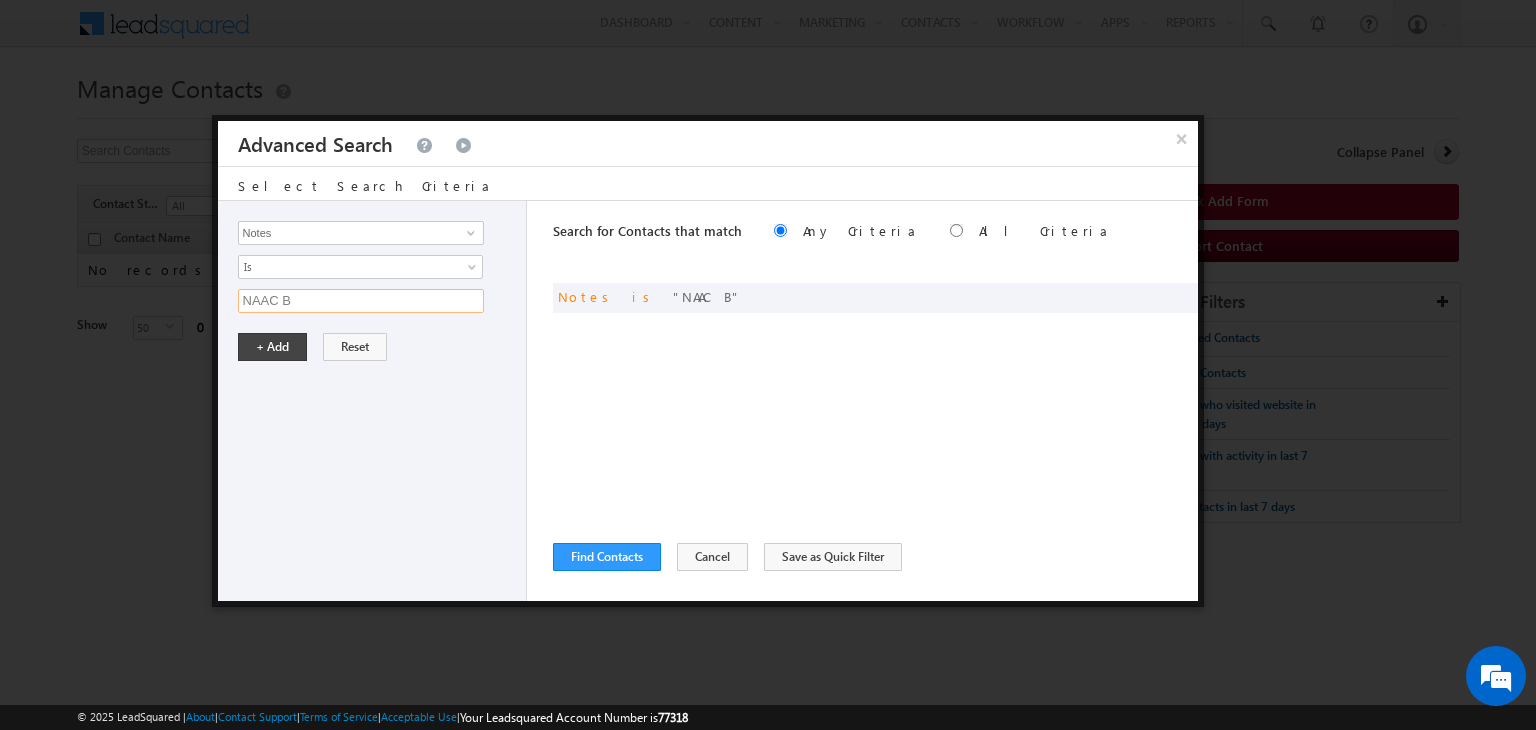 click on "NAAC B" at bounding box center [361, 301] 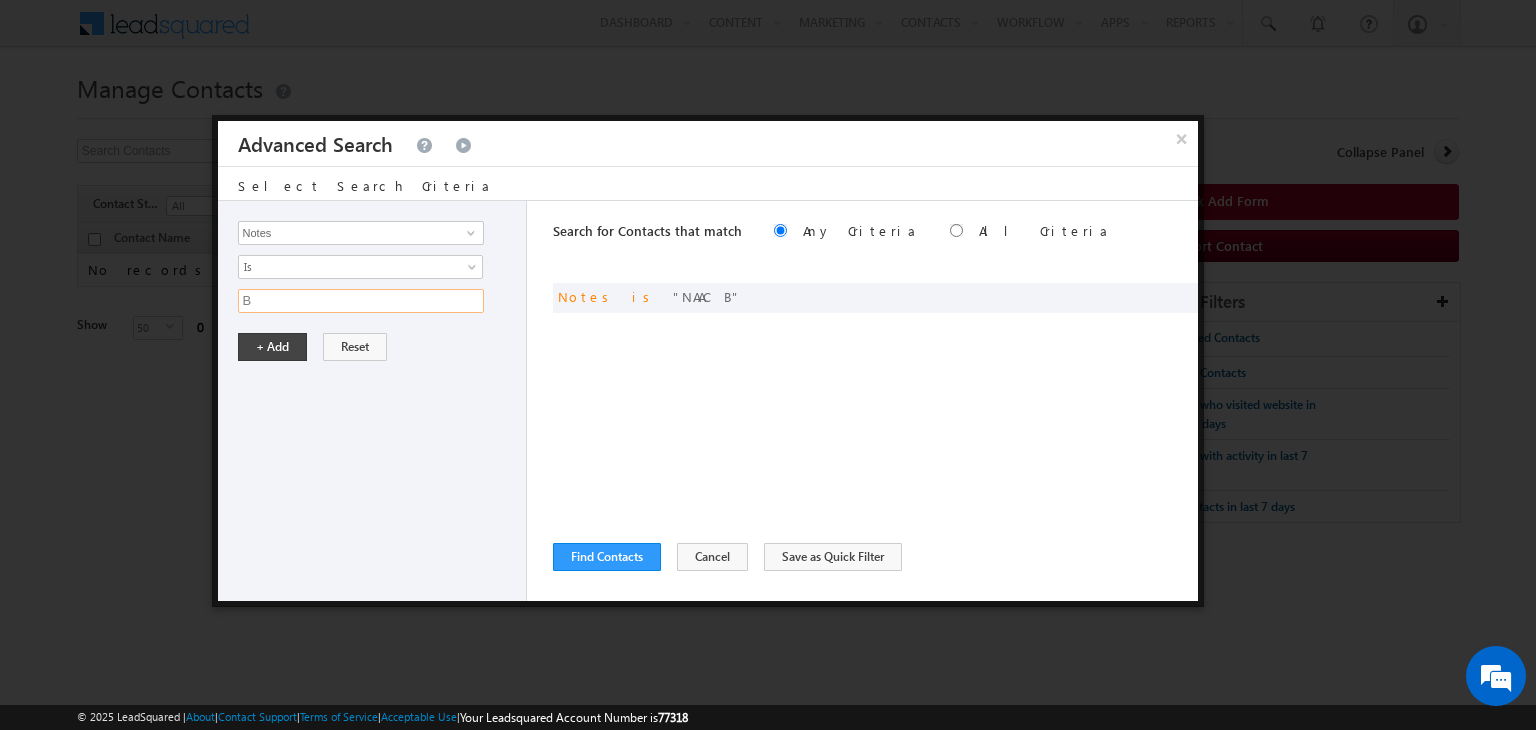 type on "B" 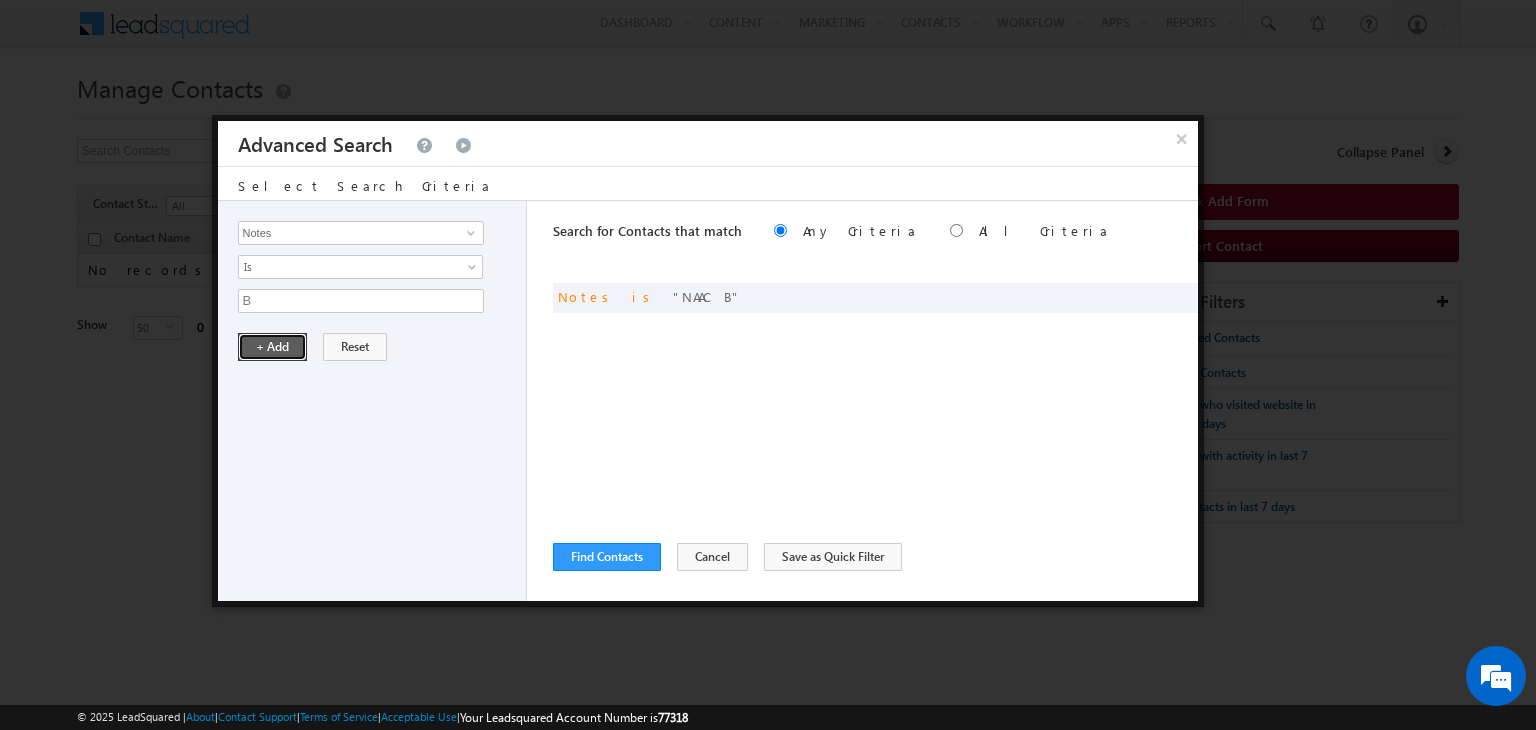 click on "+ Add" at bounding box center (272, 347) 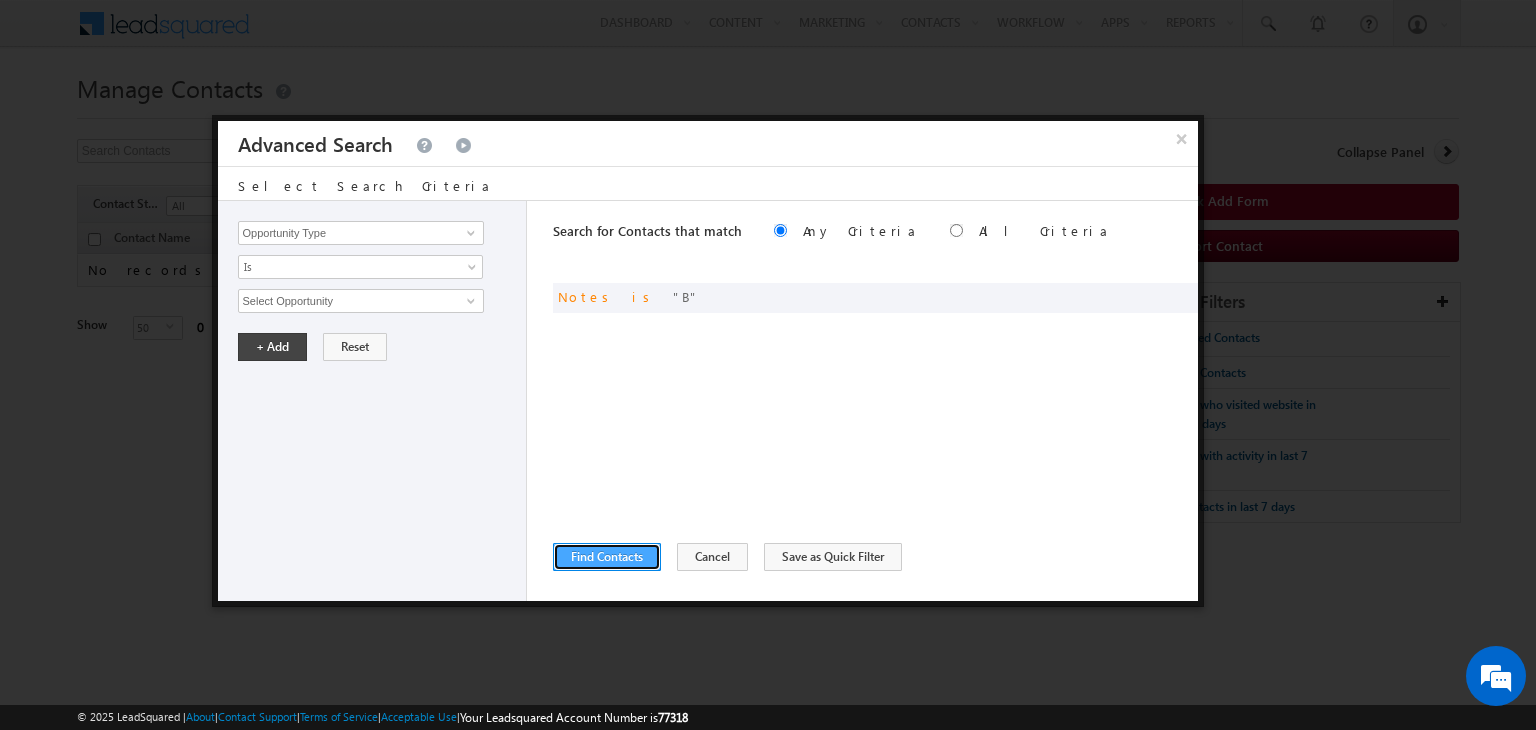 click on "Find Contacts" at bounding box center (607, 557) 